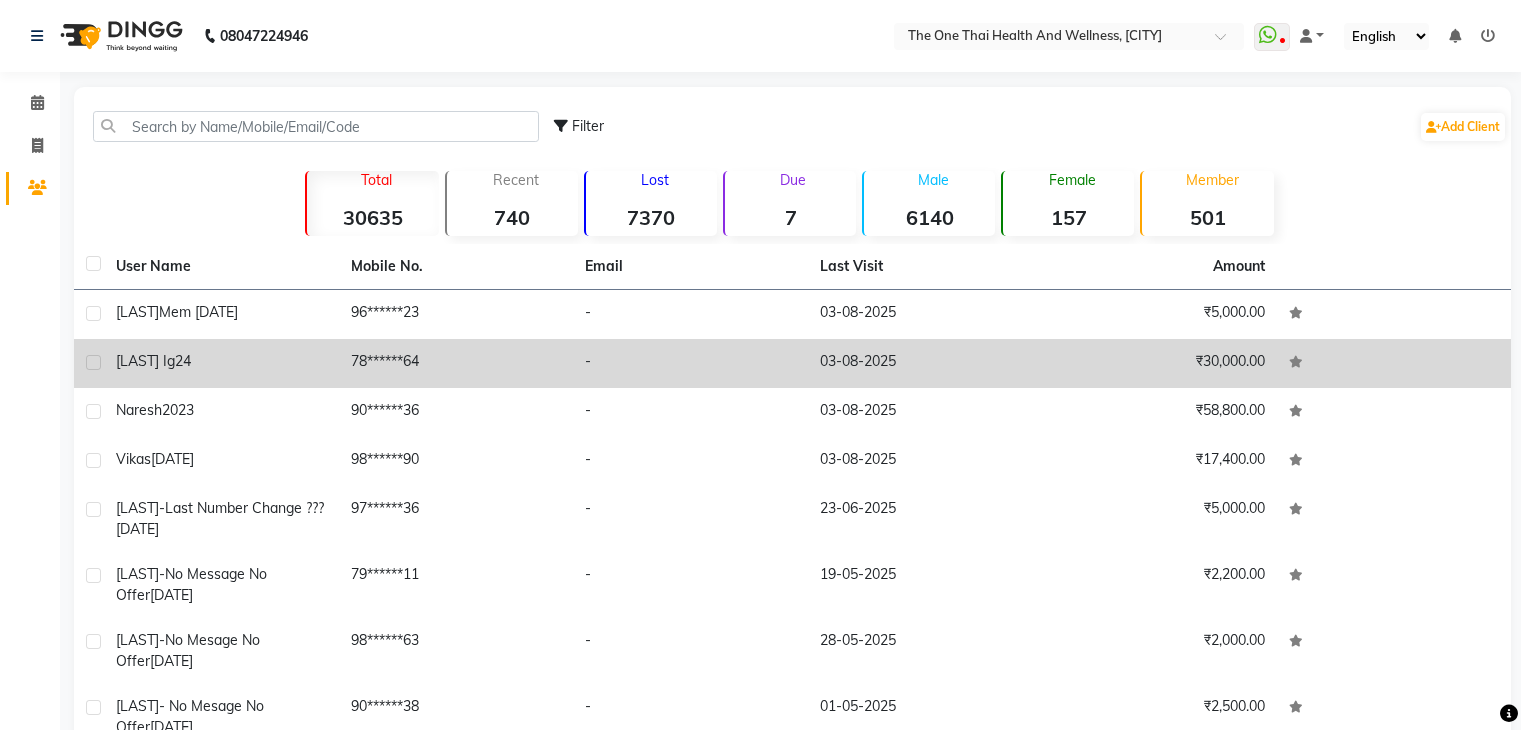 scroll, scrollTop: 0, scrollLeft: 0, axis: both 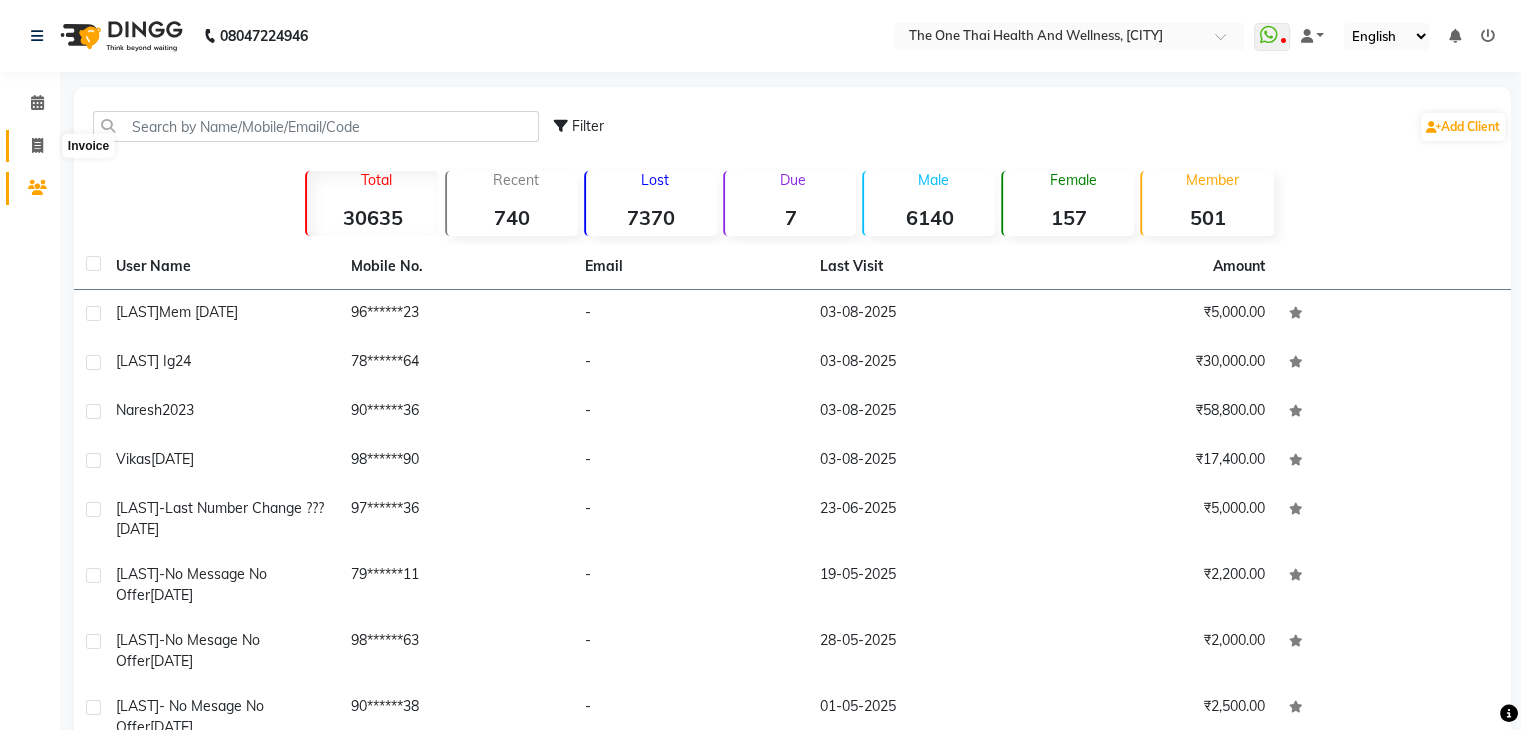 click 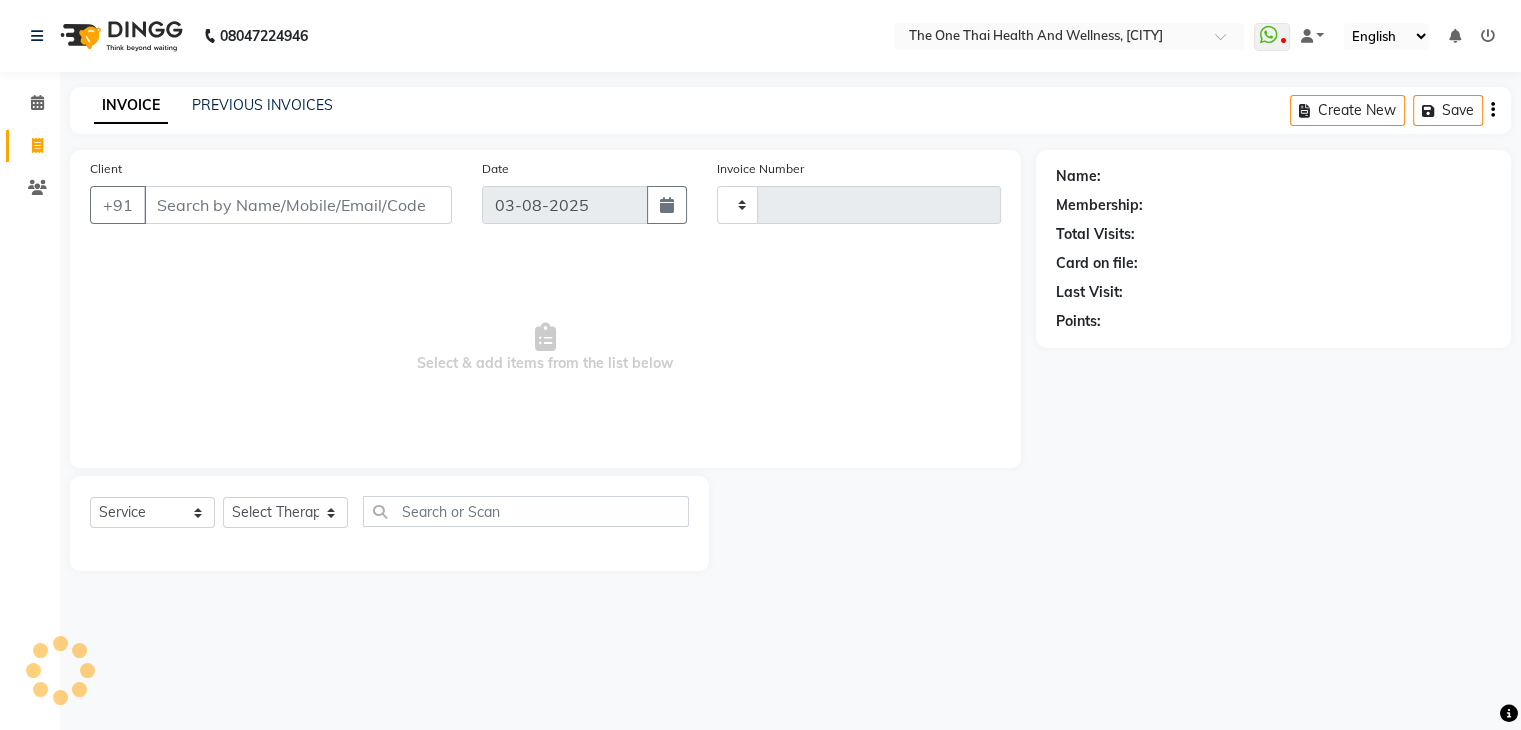 type on "1702" 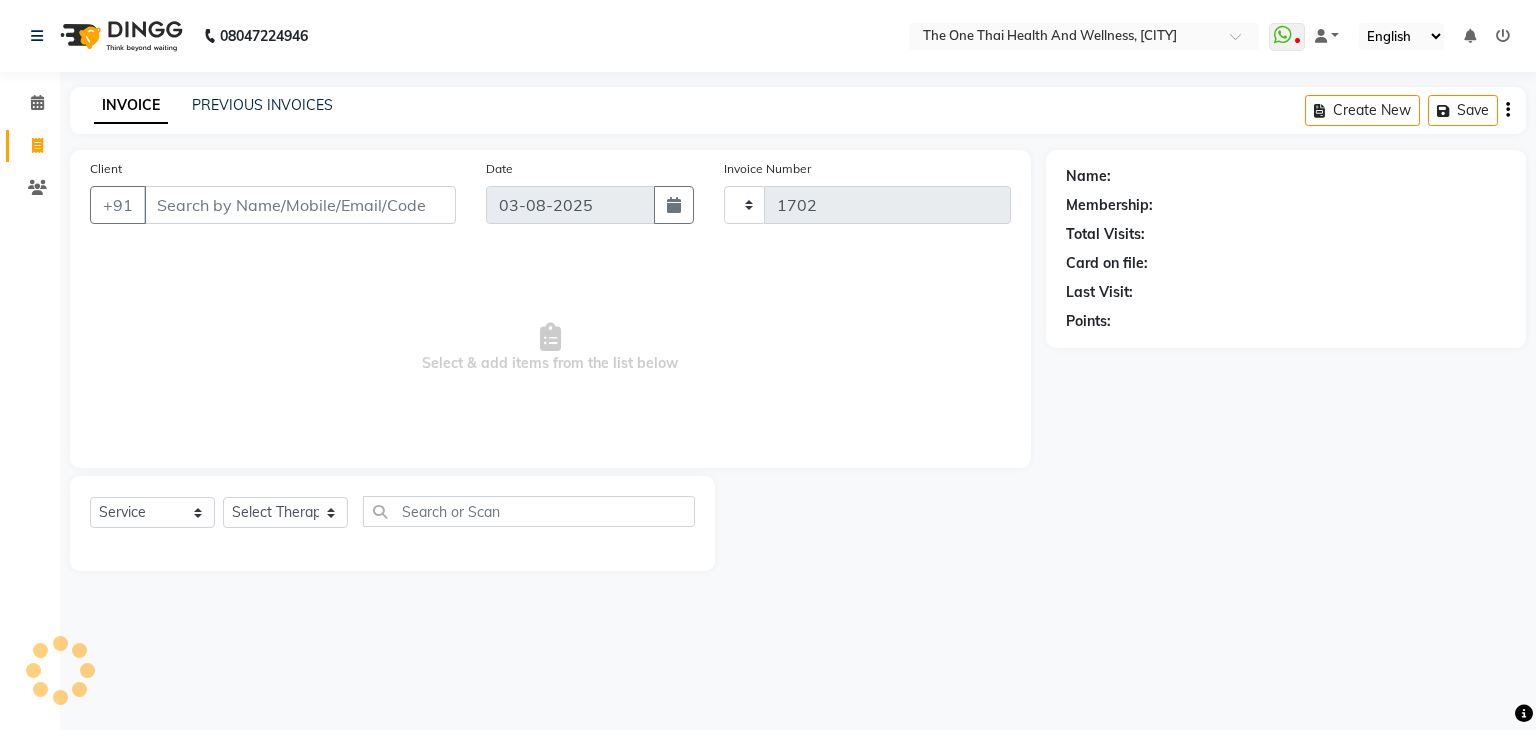 select on "5972" 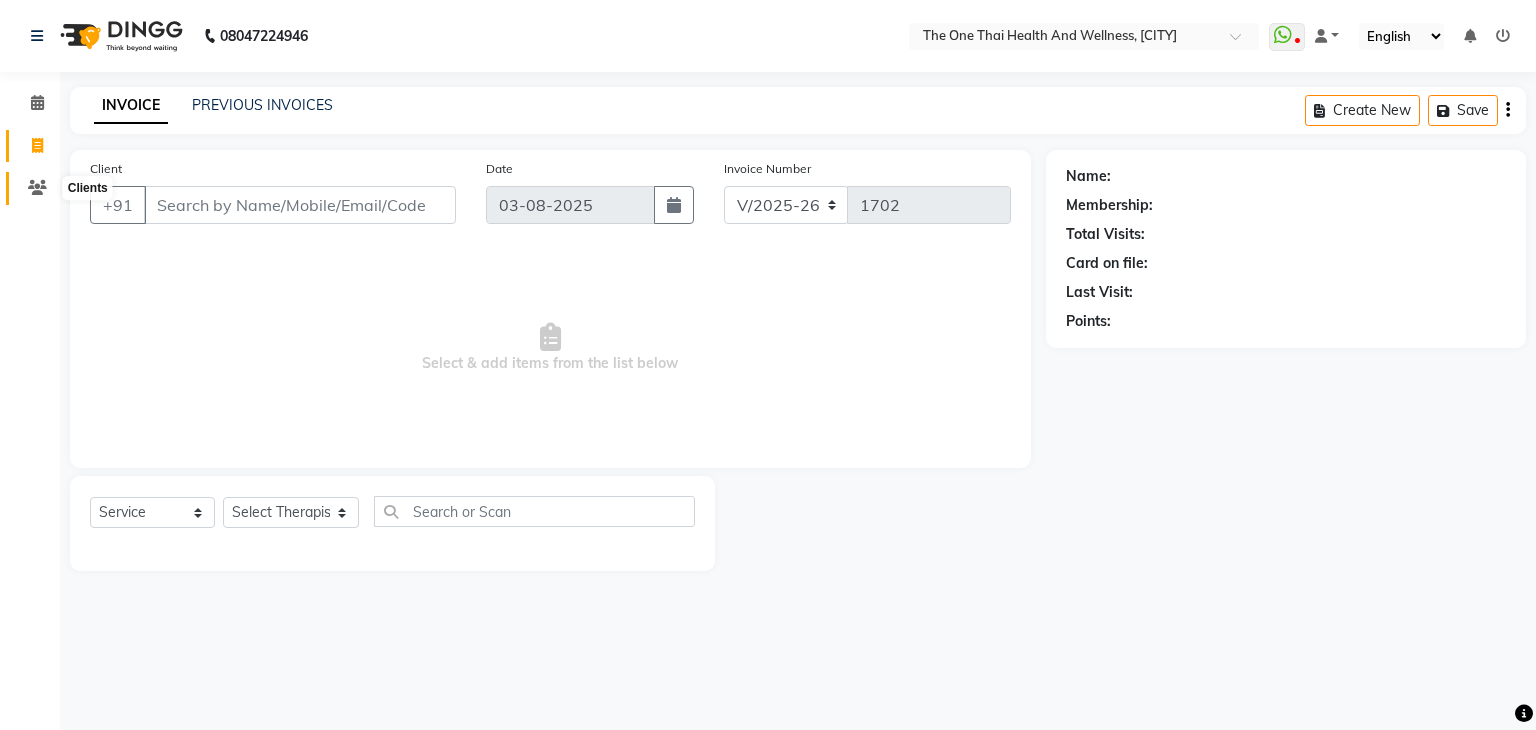 click 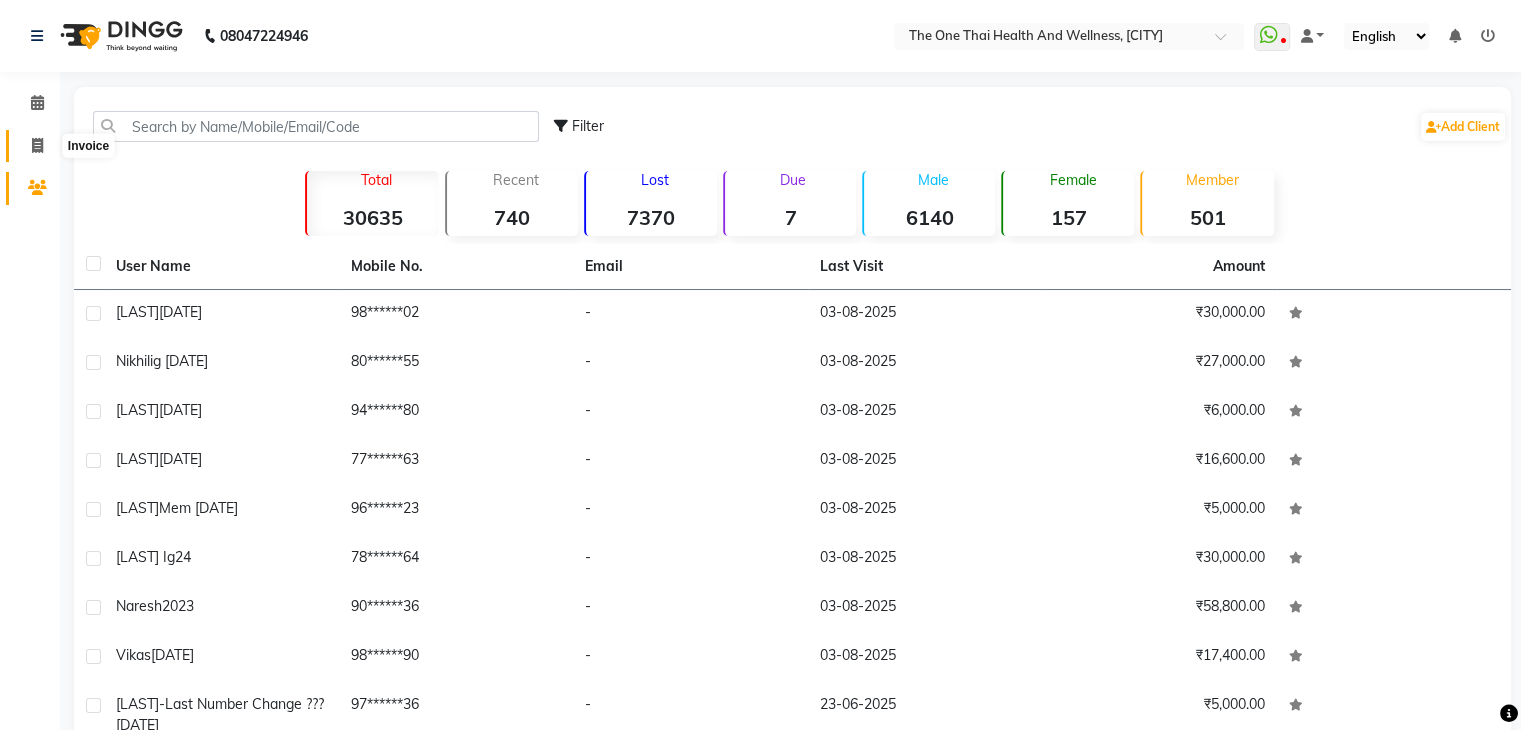 click 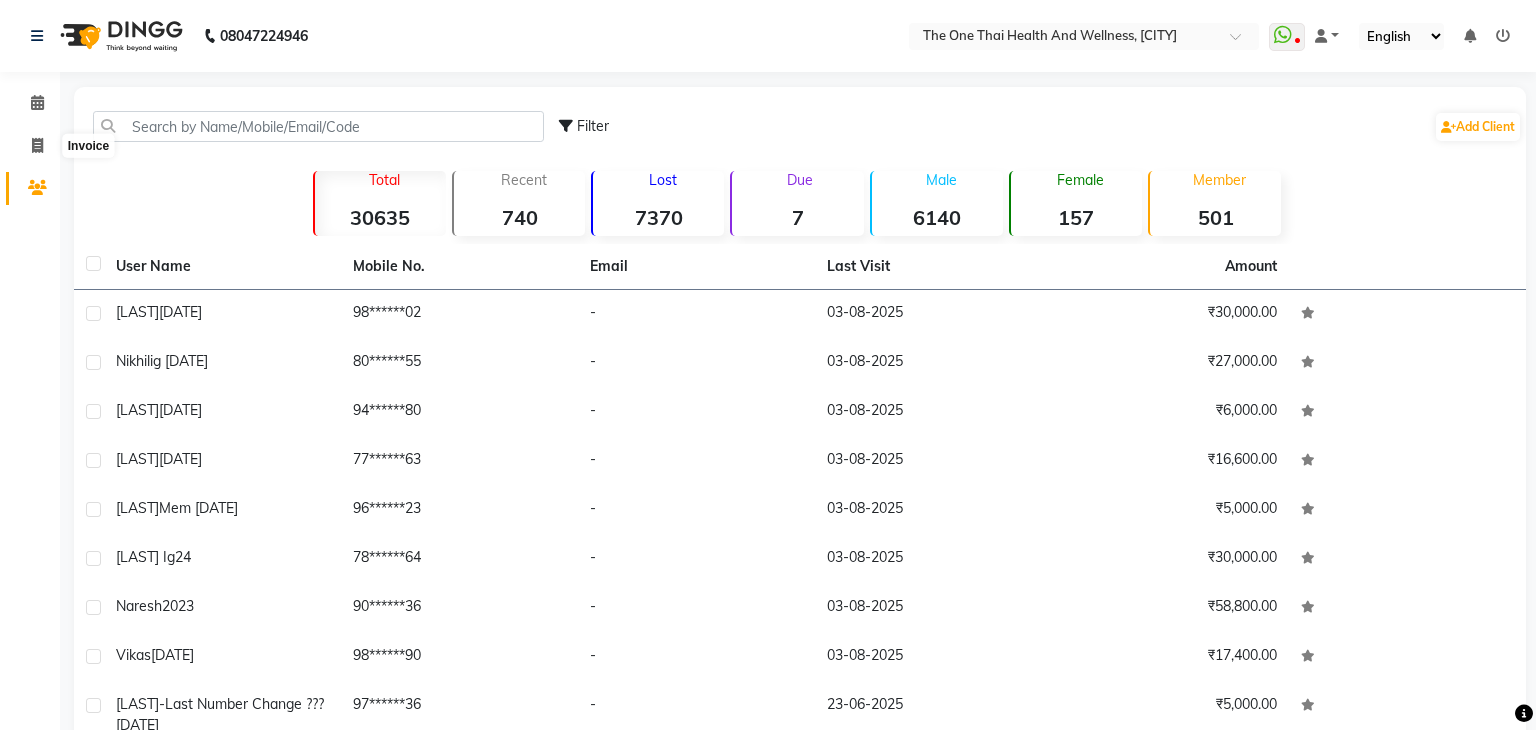 select on "5972" 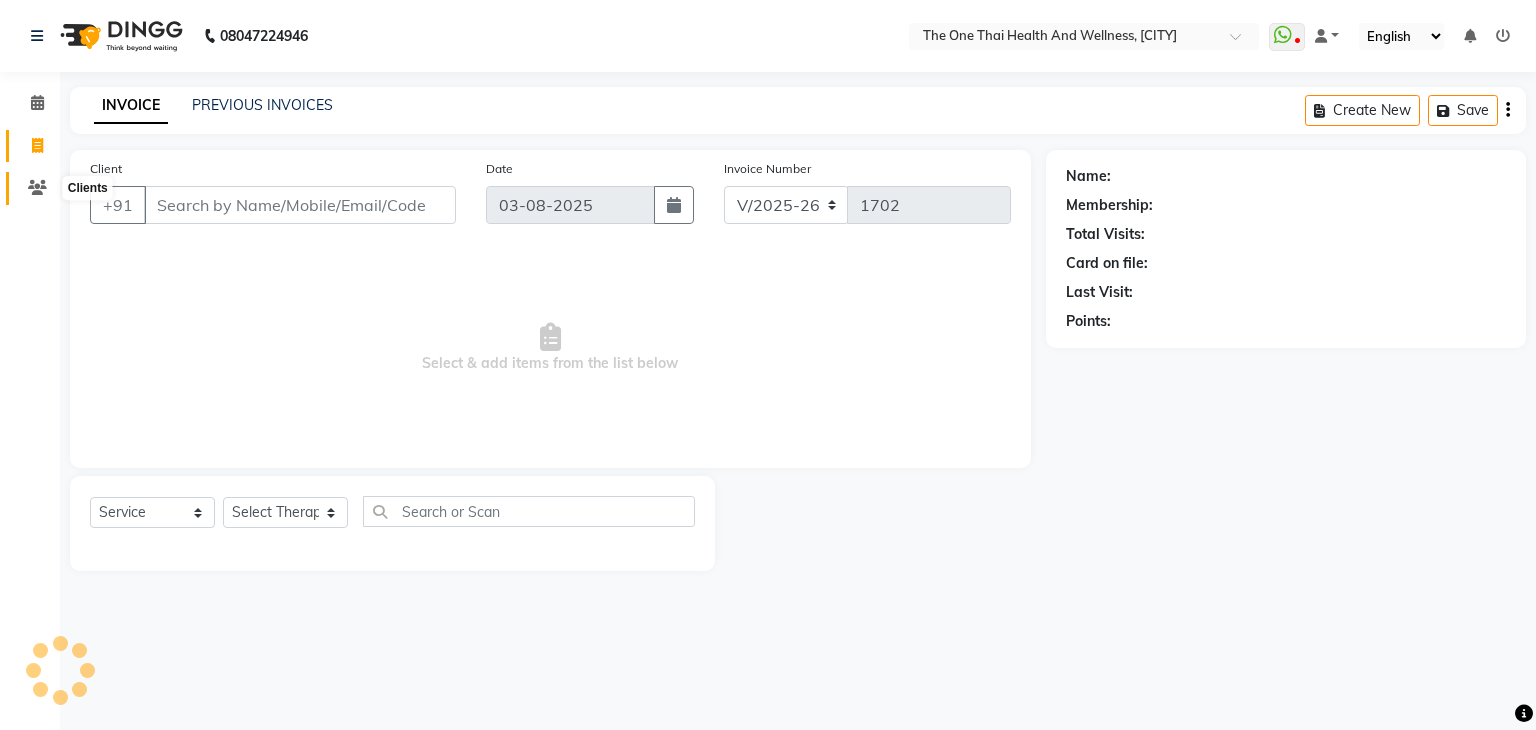 click 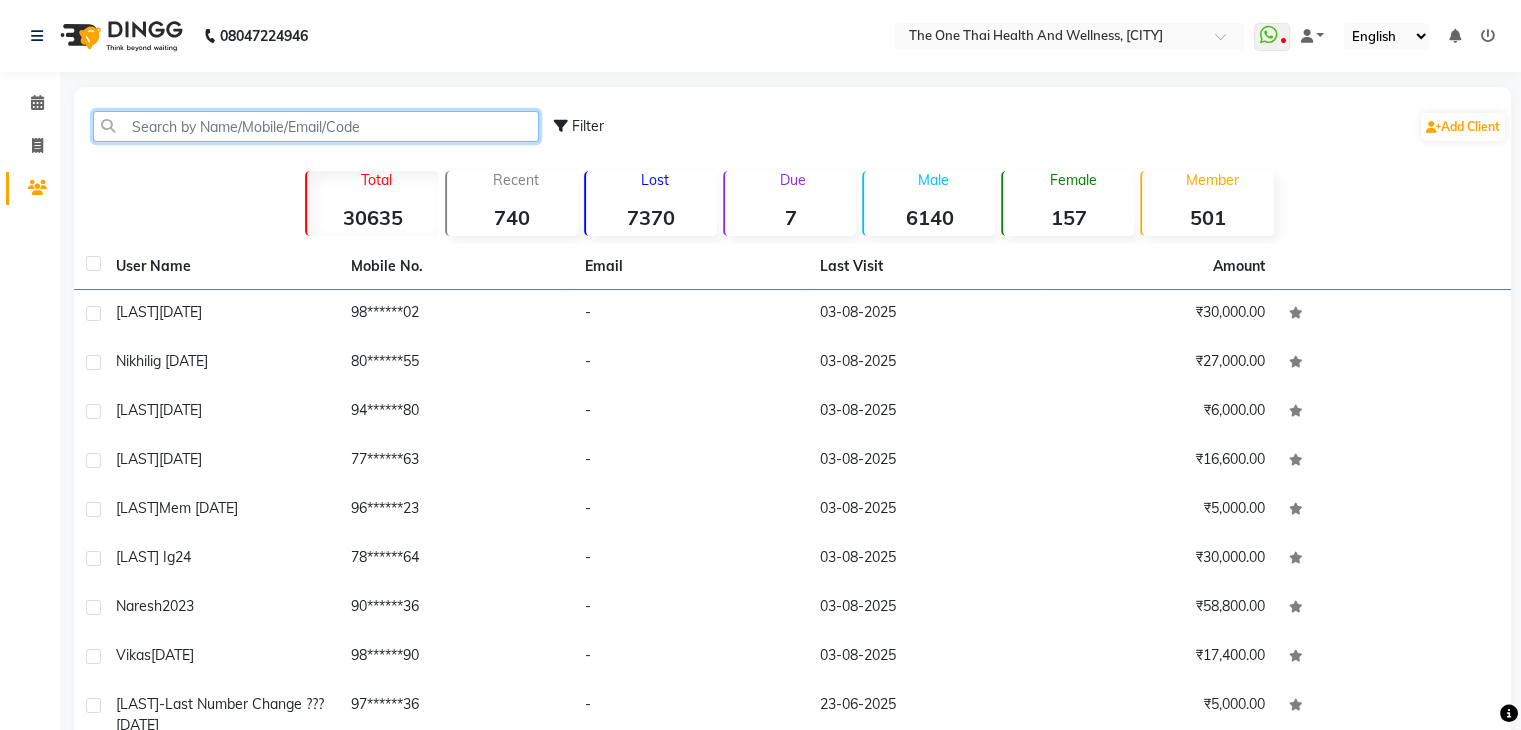 click 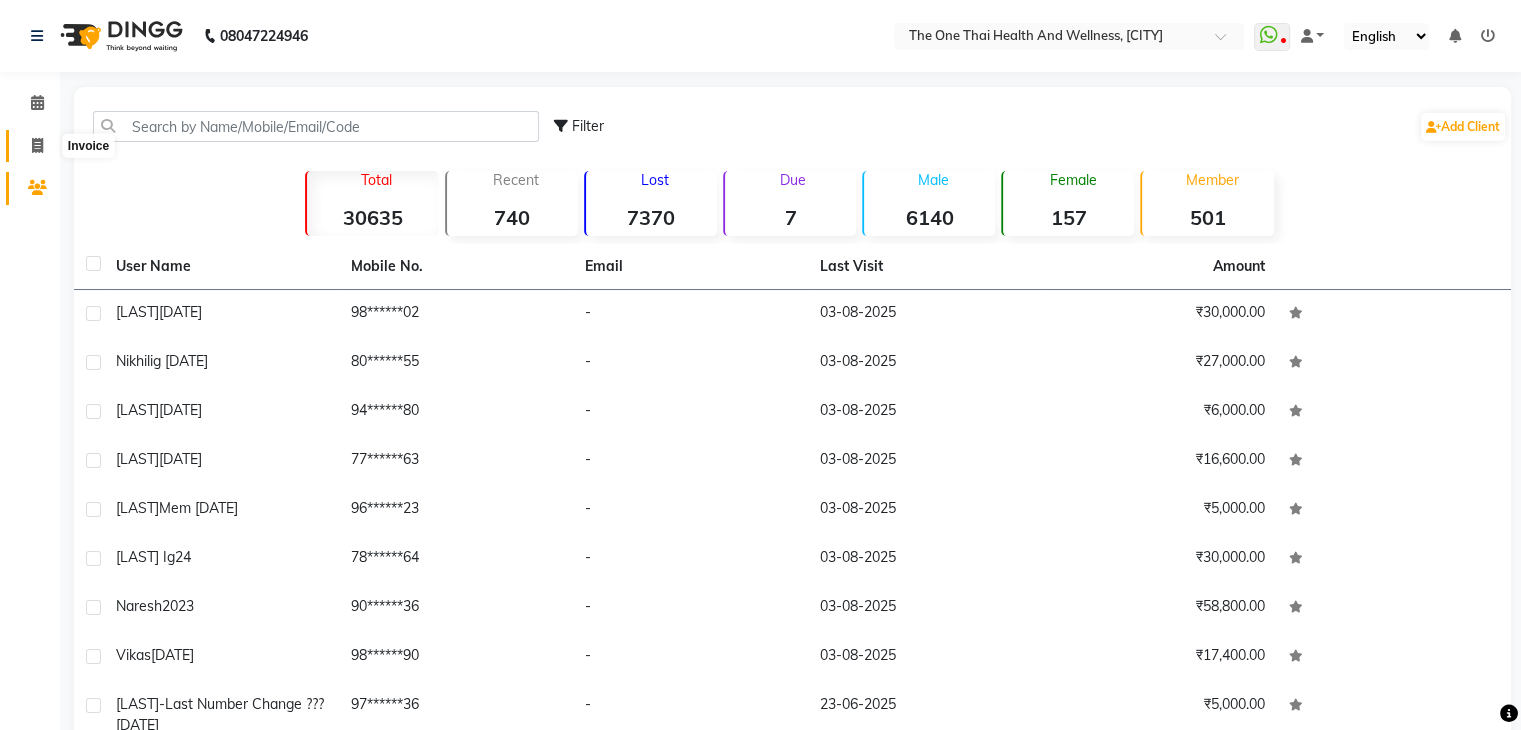 click 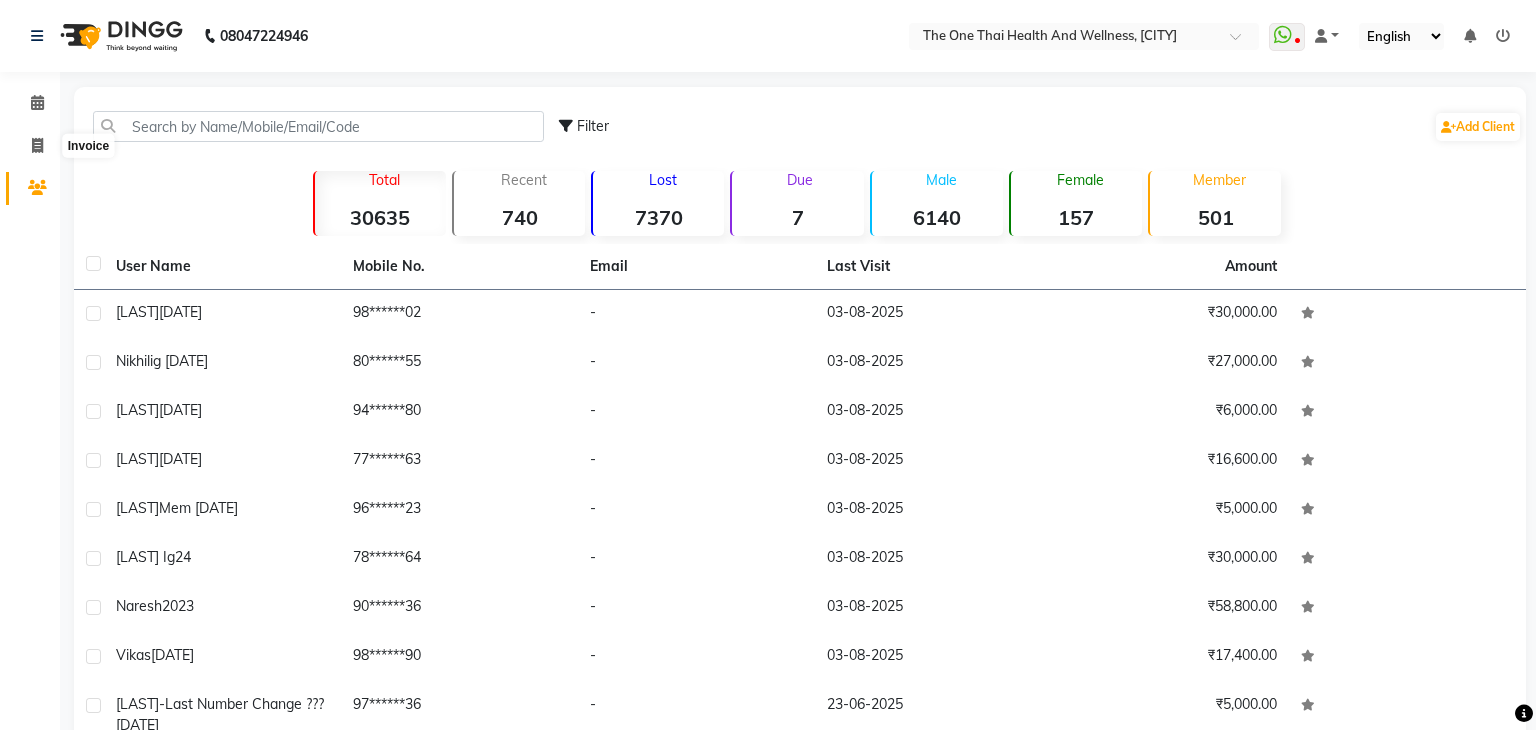 select on "5972" 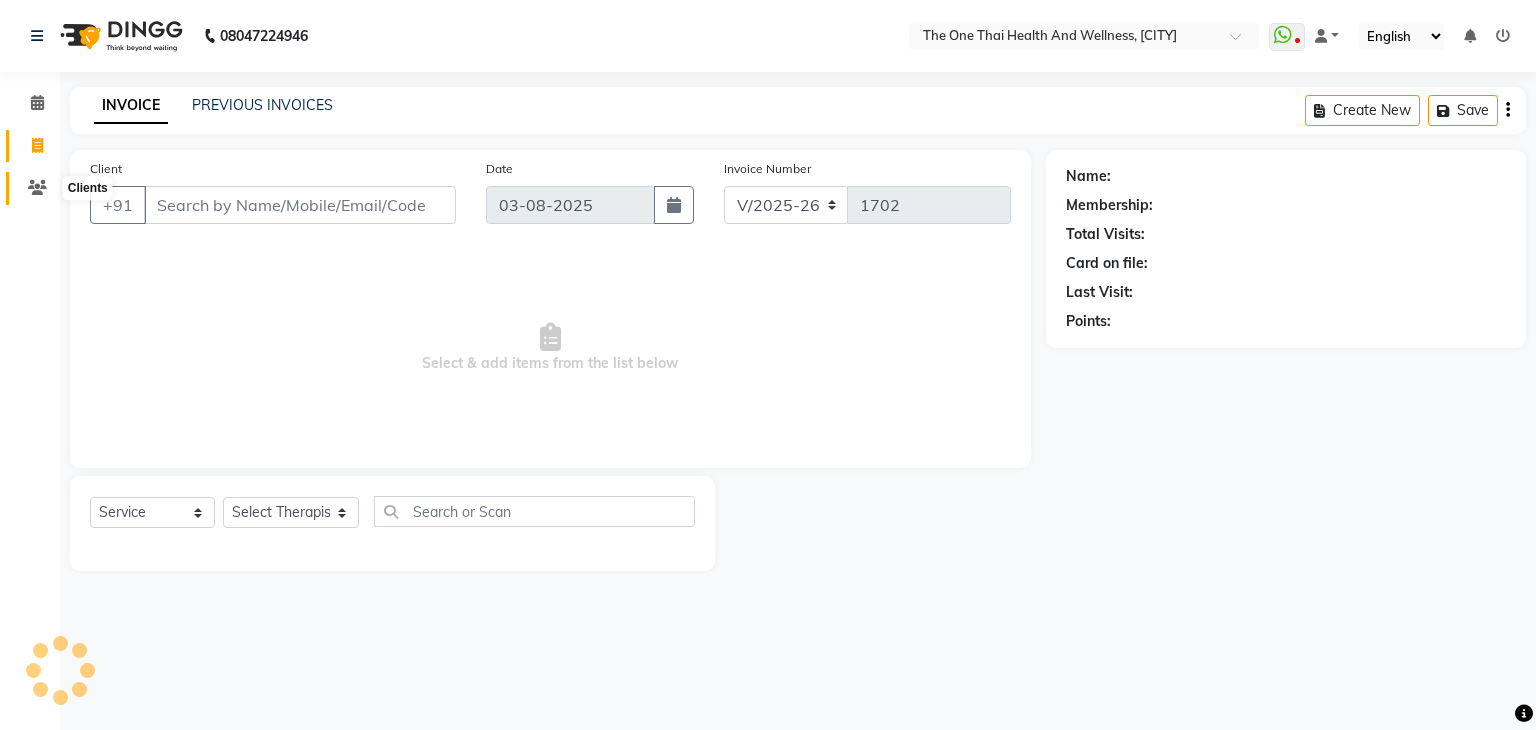 click 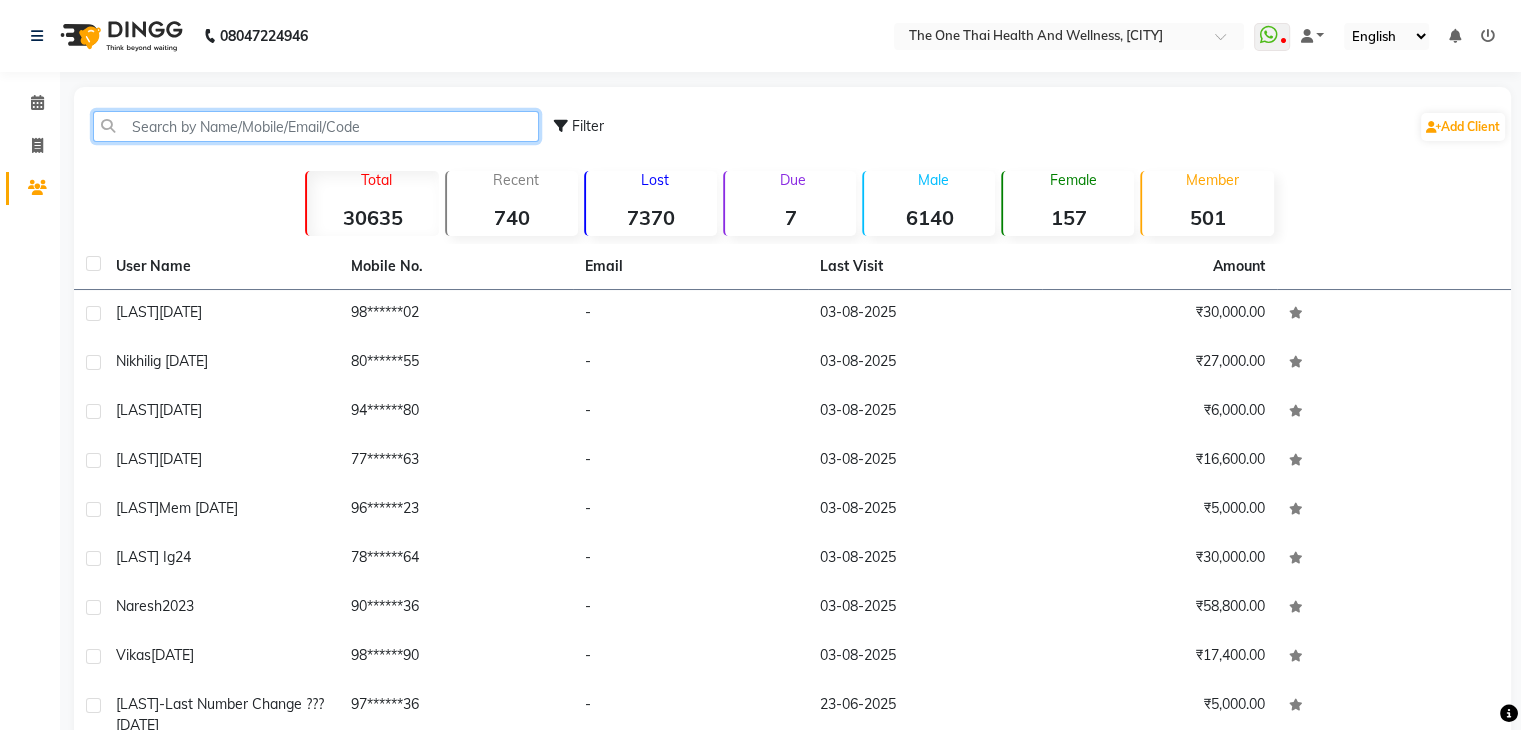click 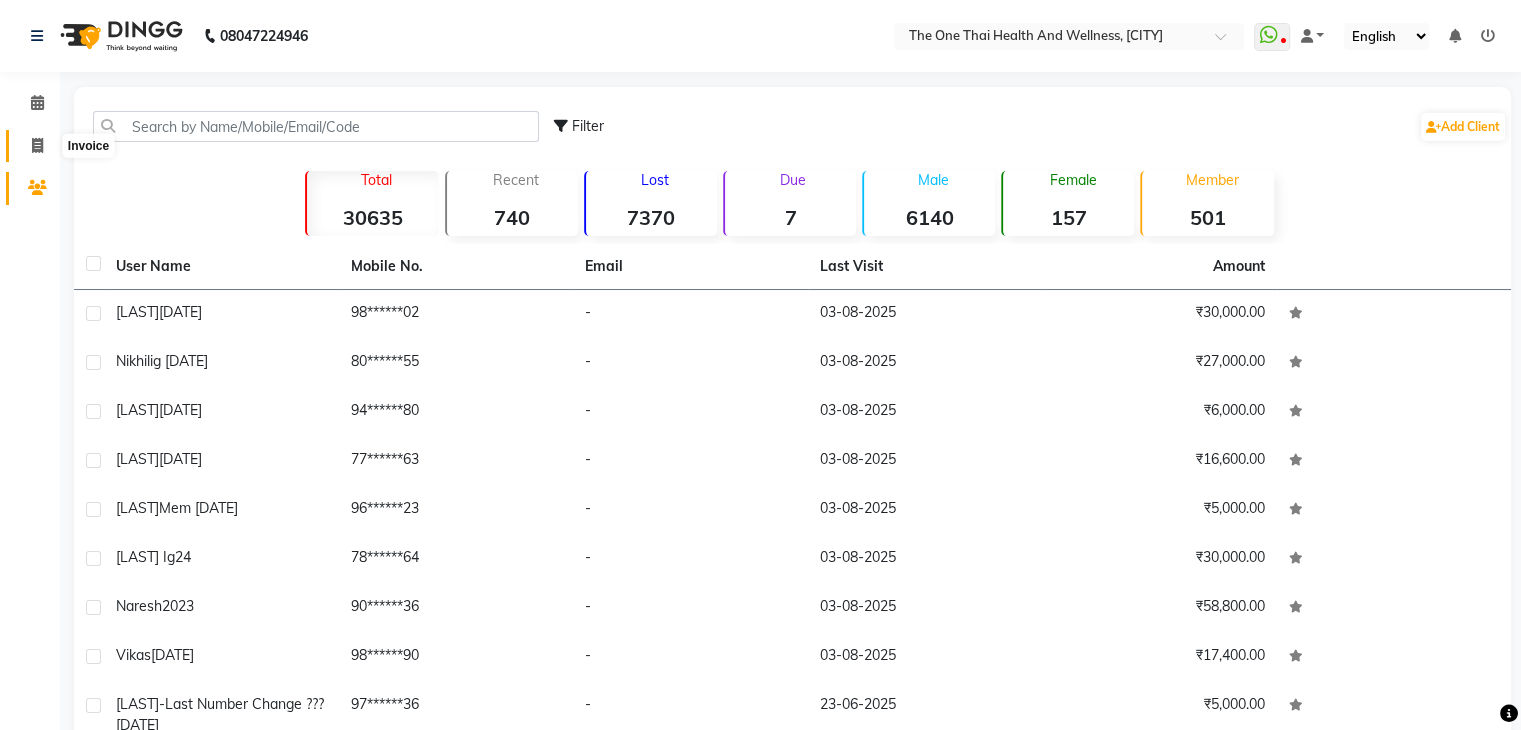 click 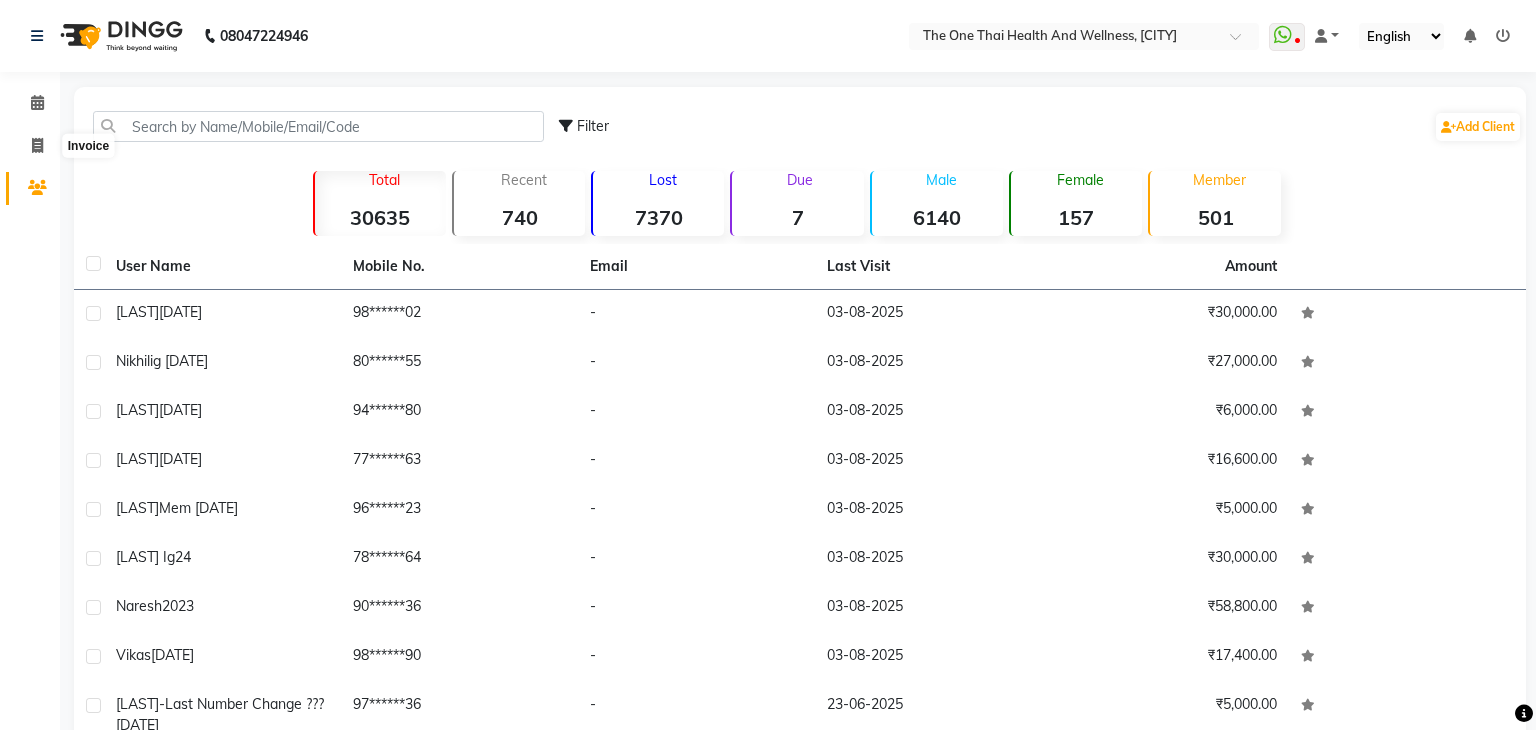 select on "5972" 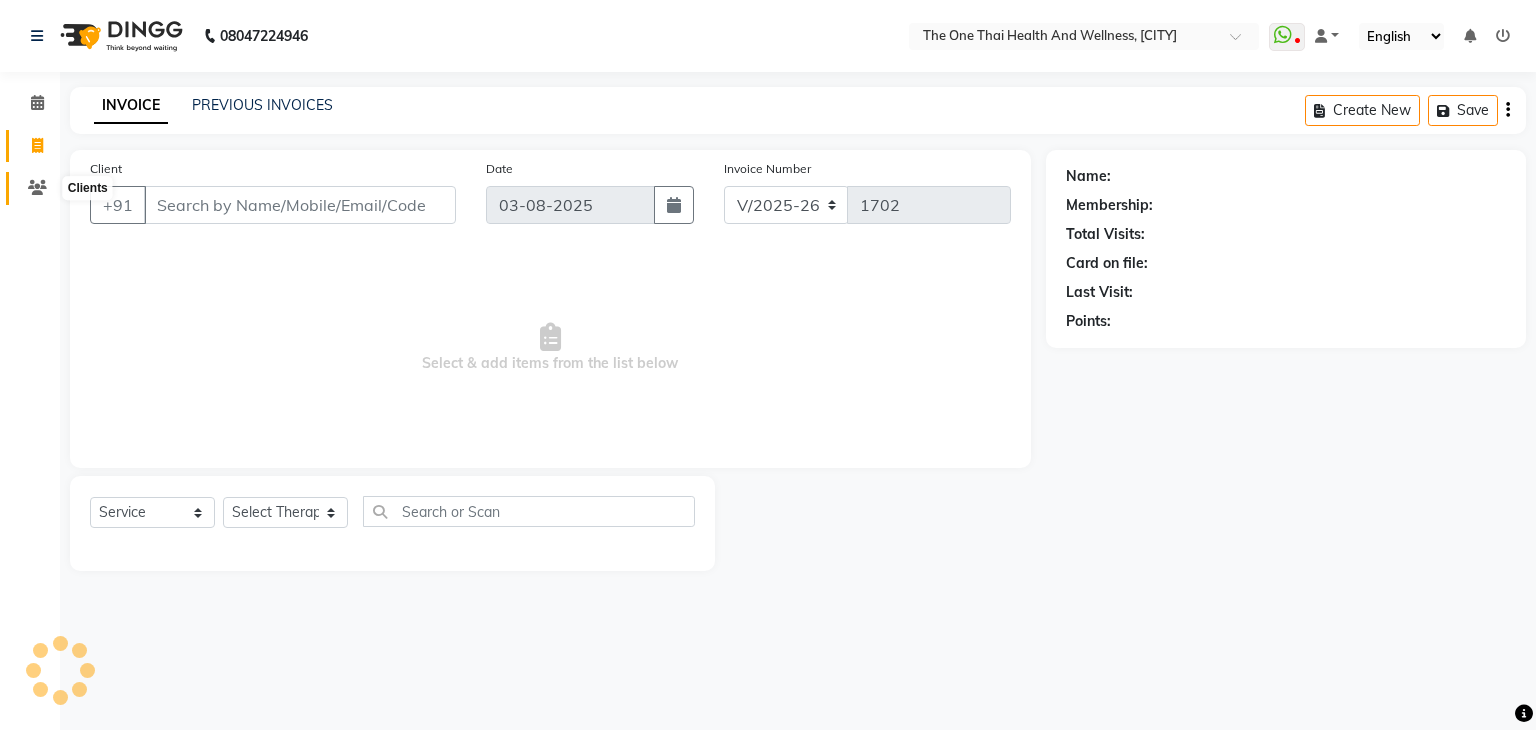 click 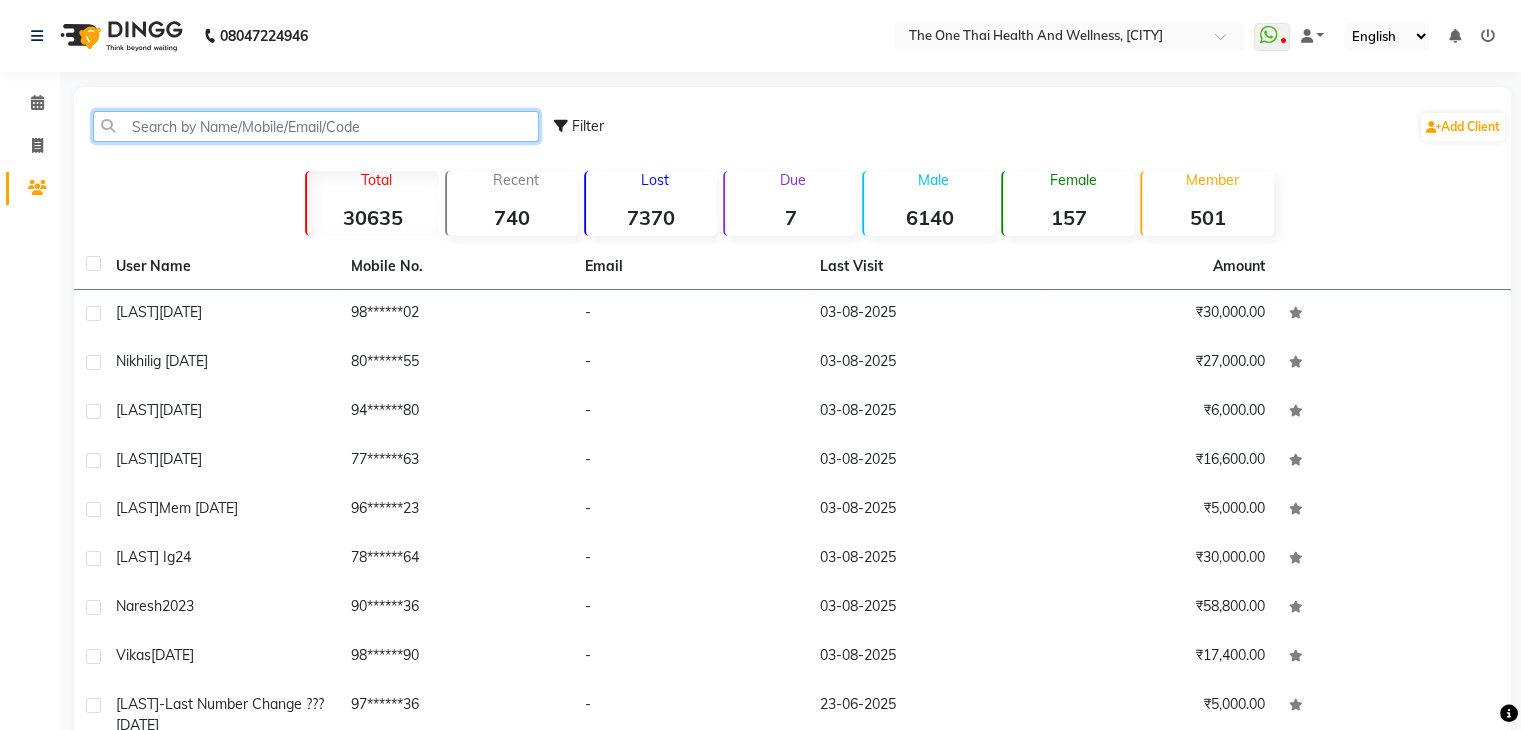 click 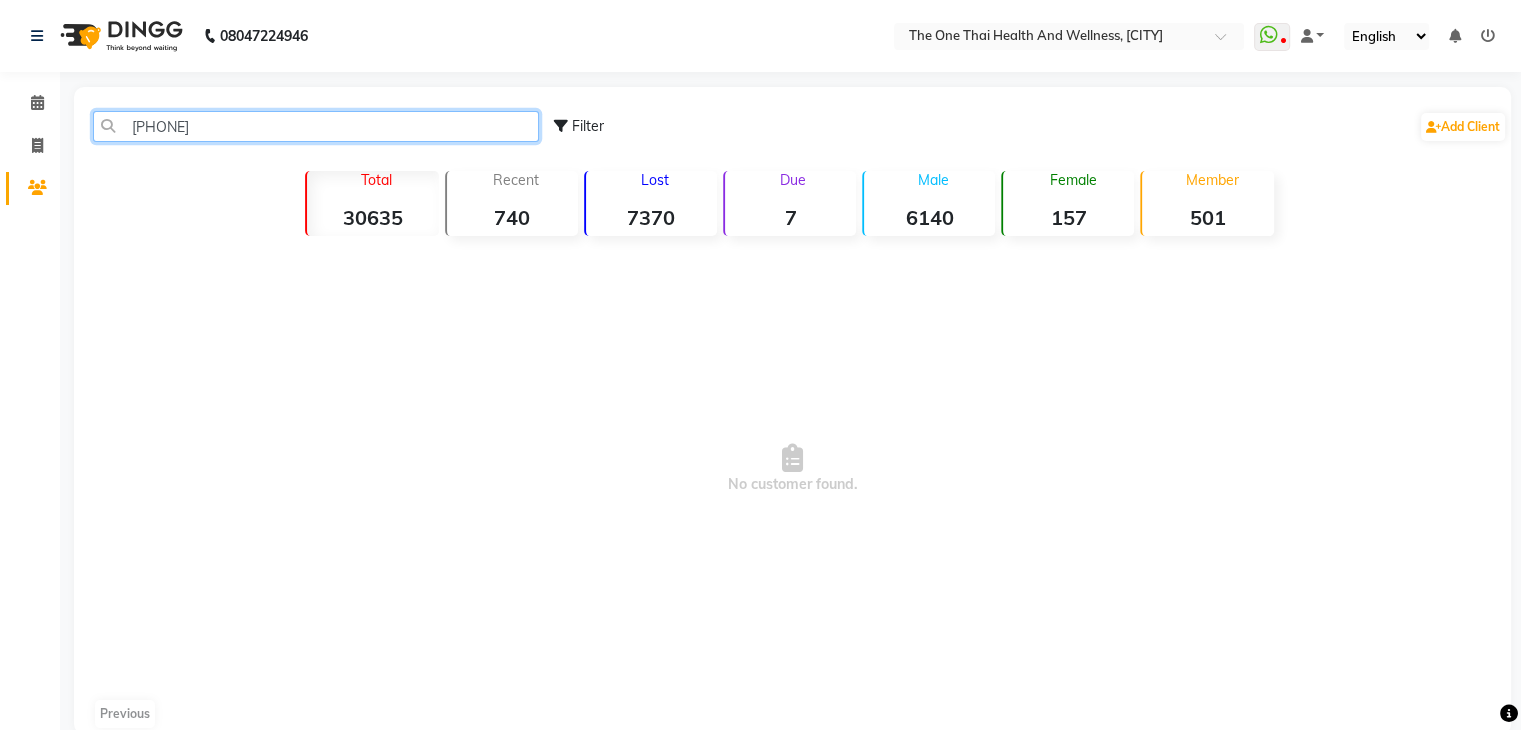 type on "[PHONE]" 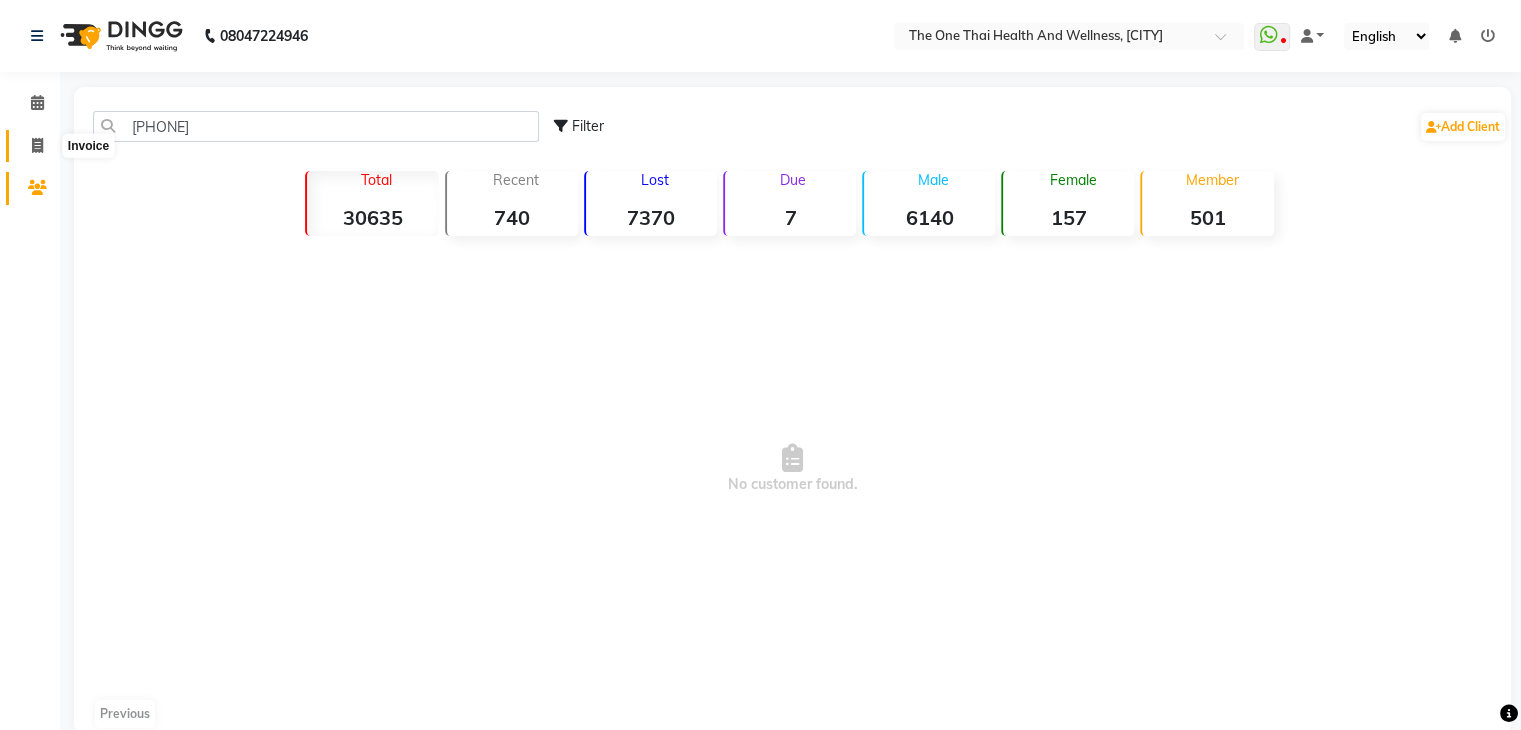 click 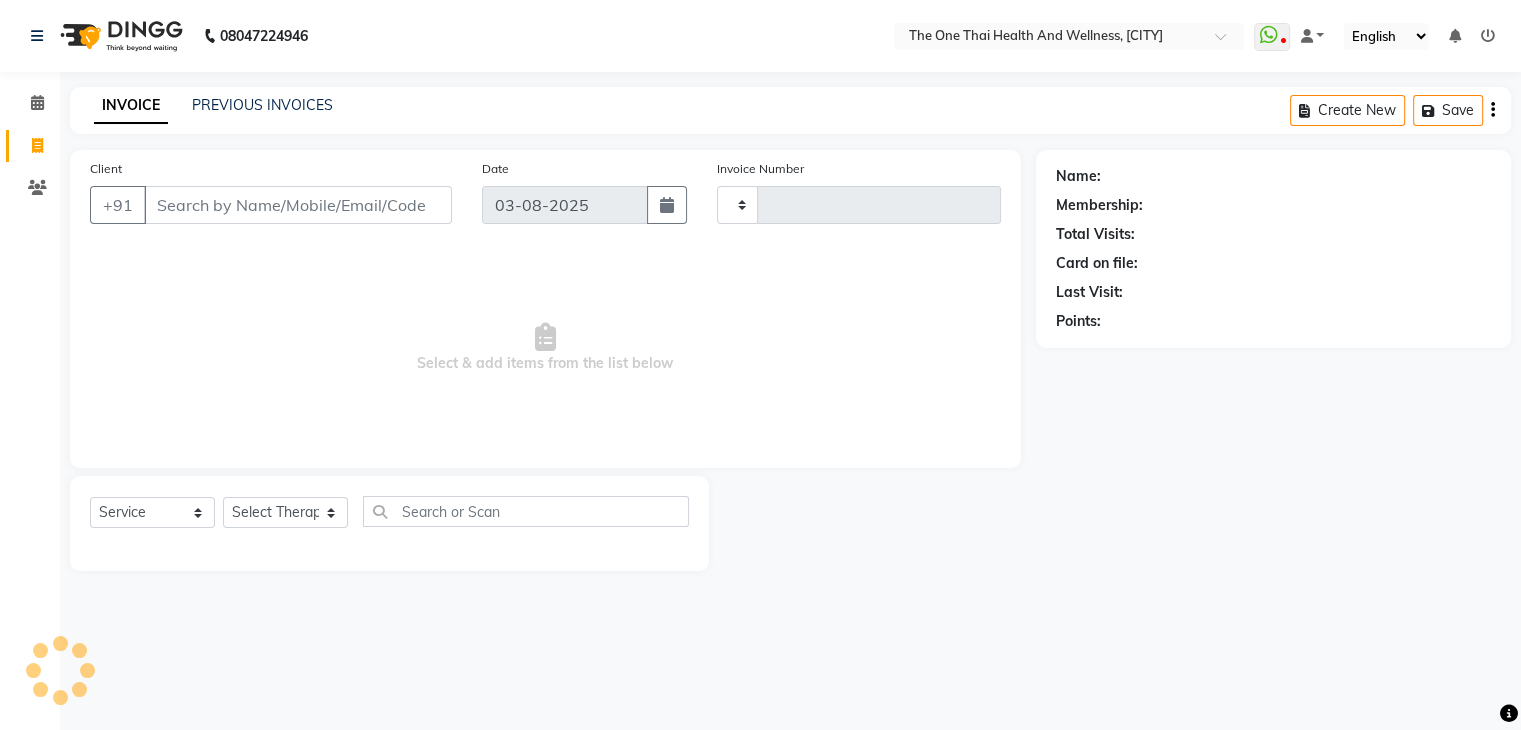 type on "1702" 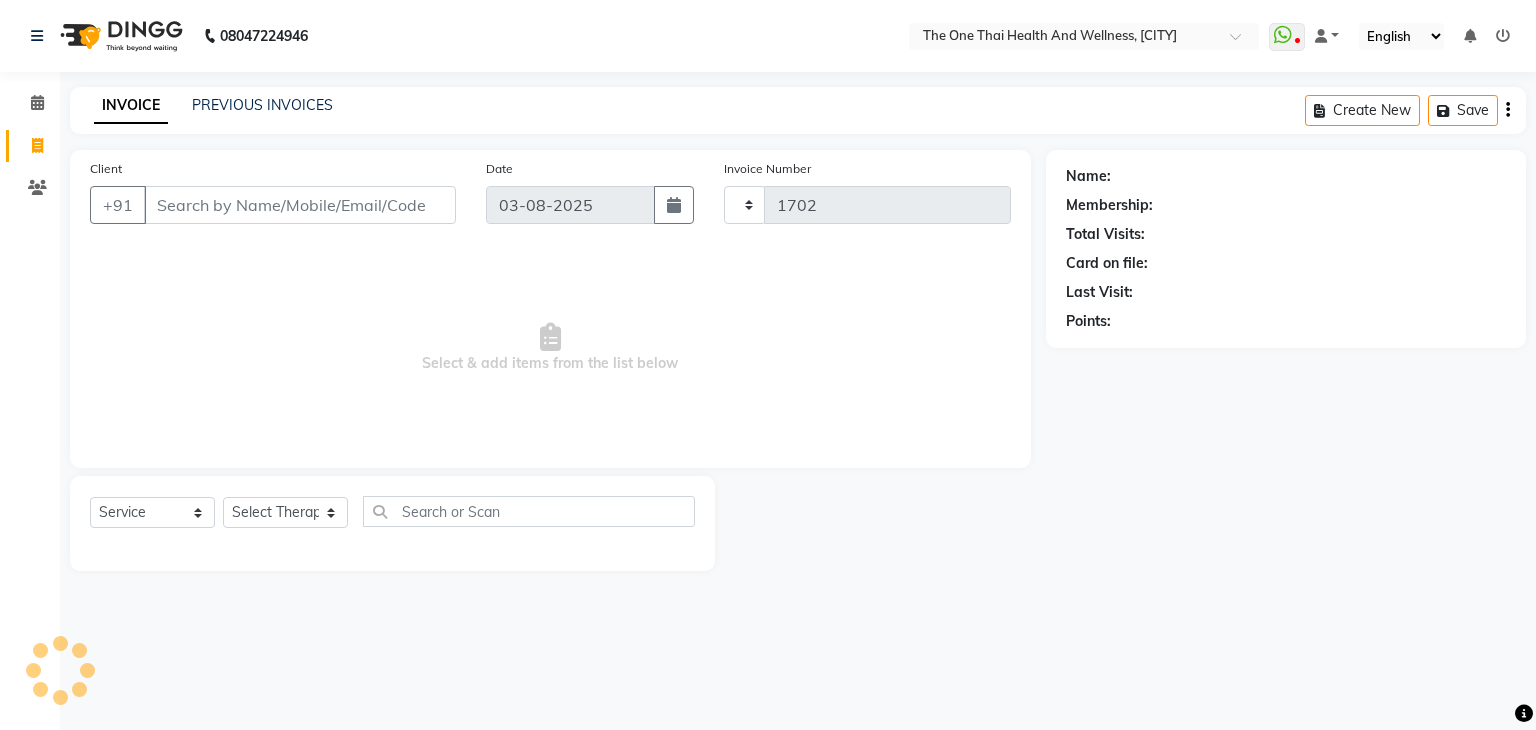 select on "5972" 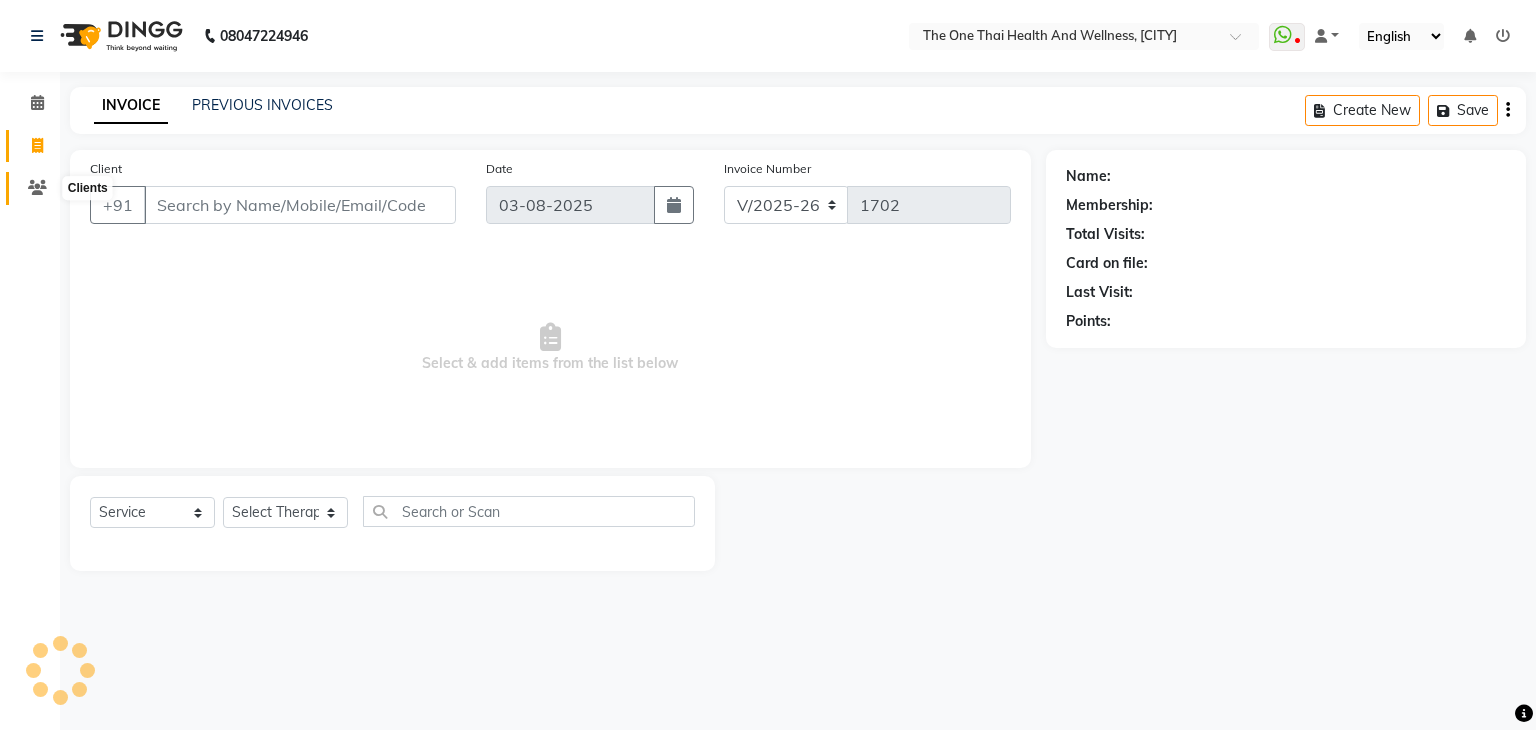 click 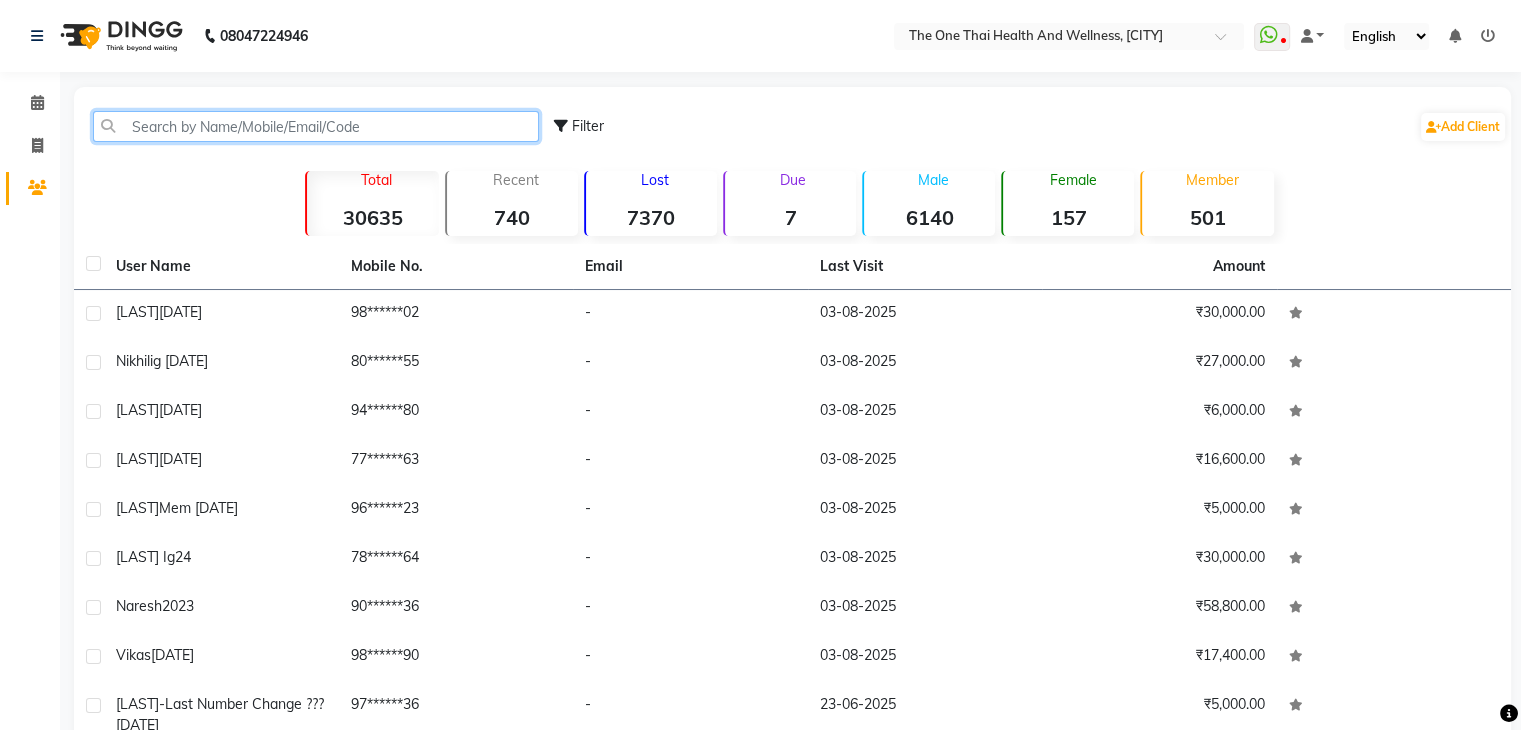 click 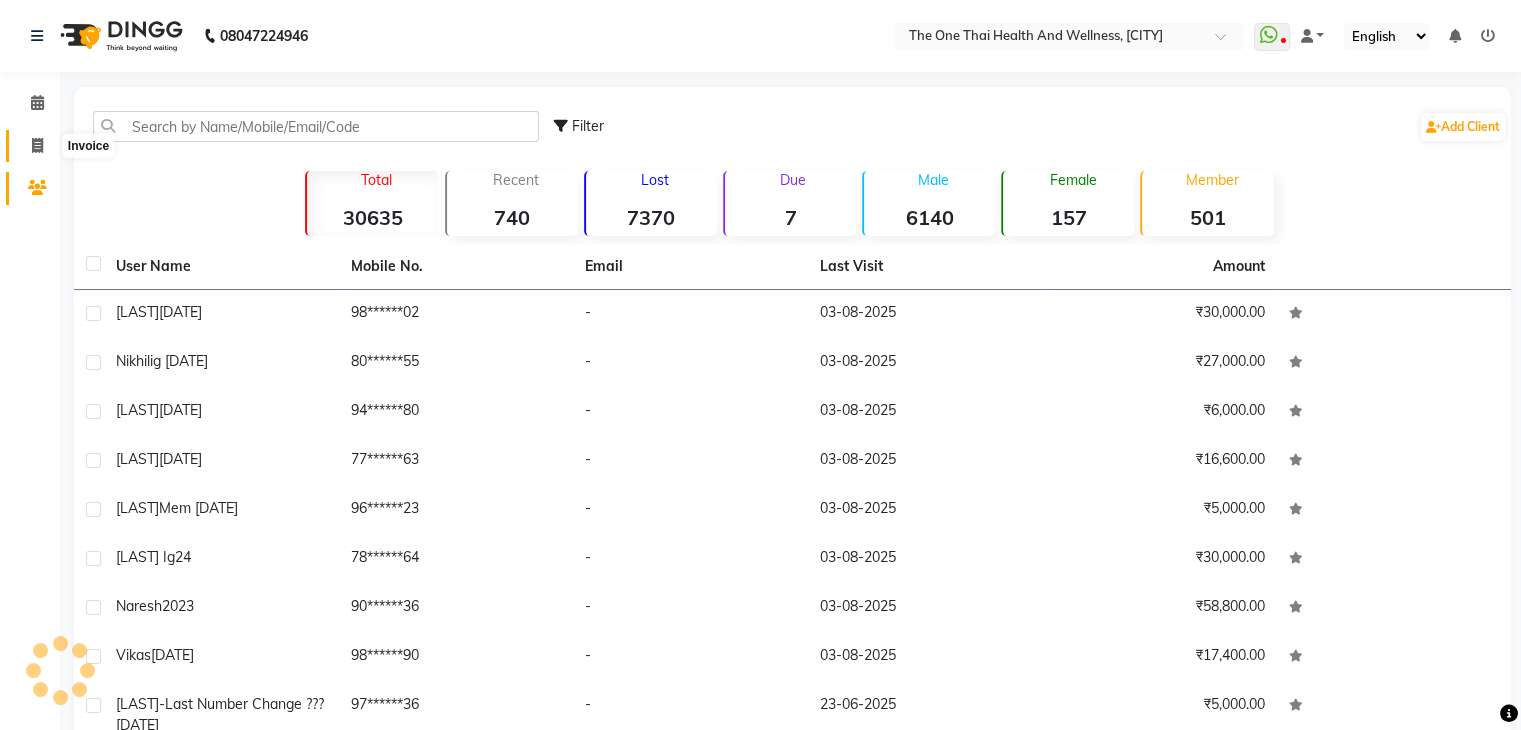 click 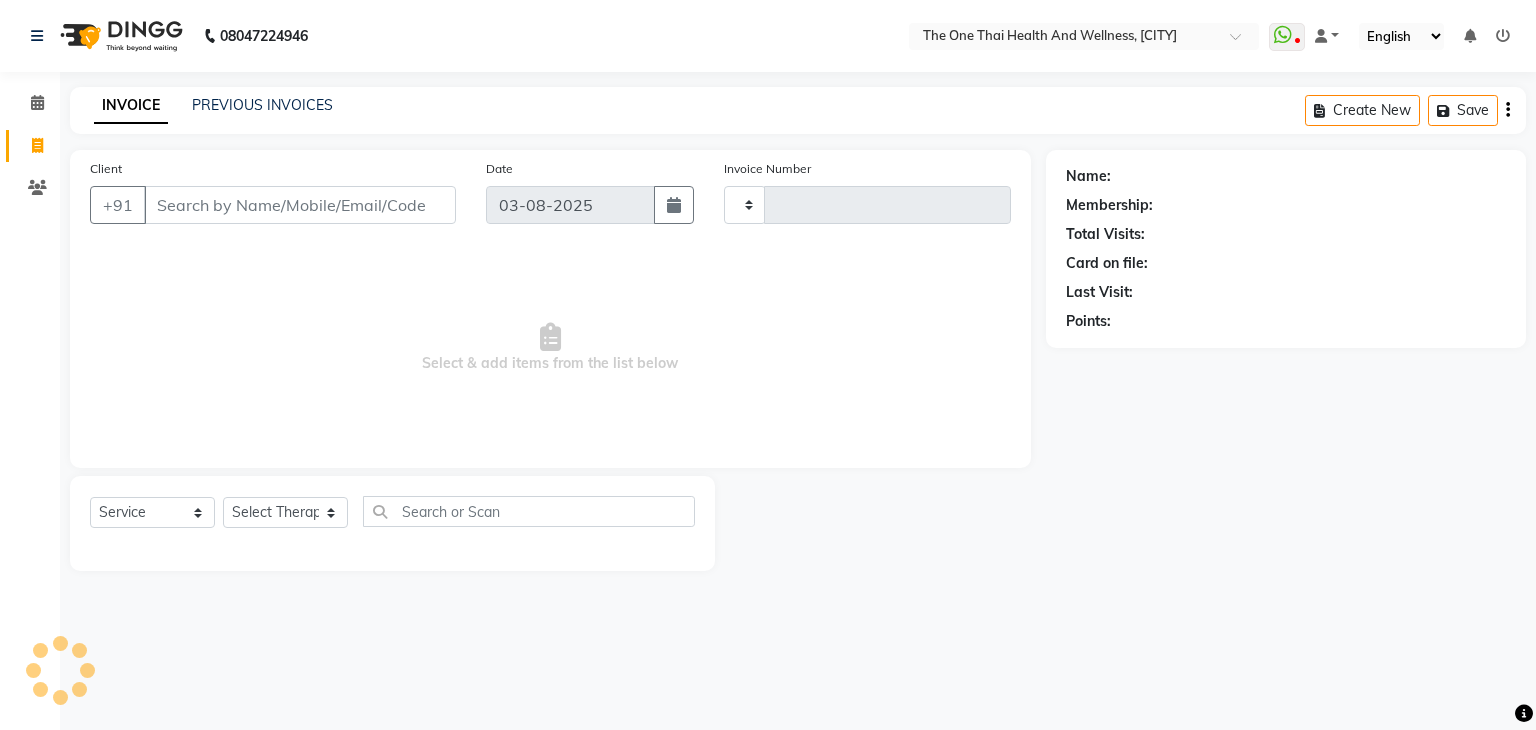 type on "1702" 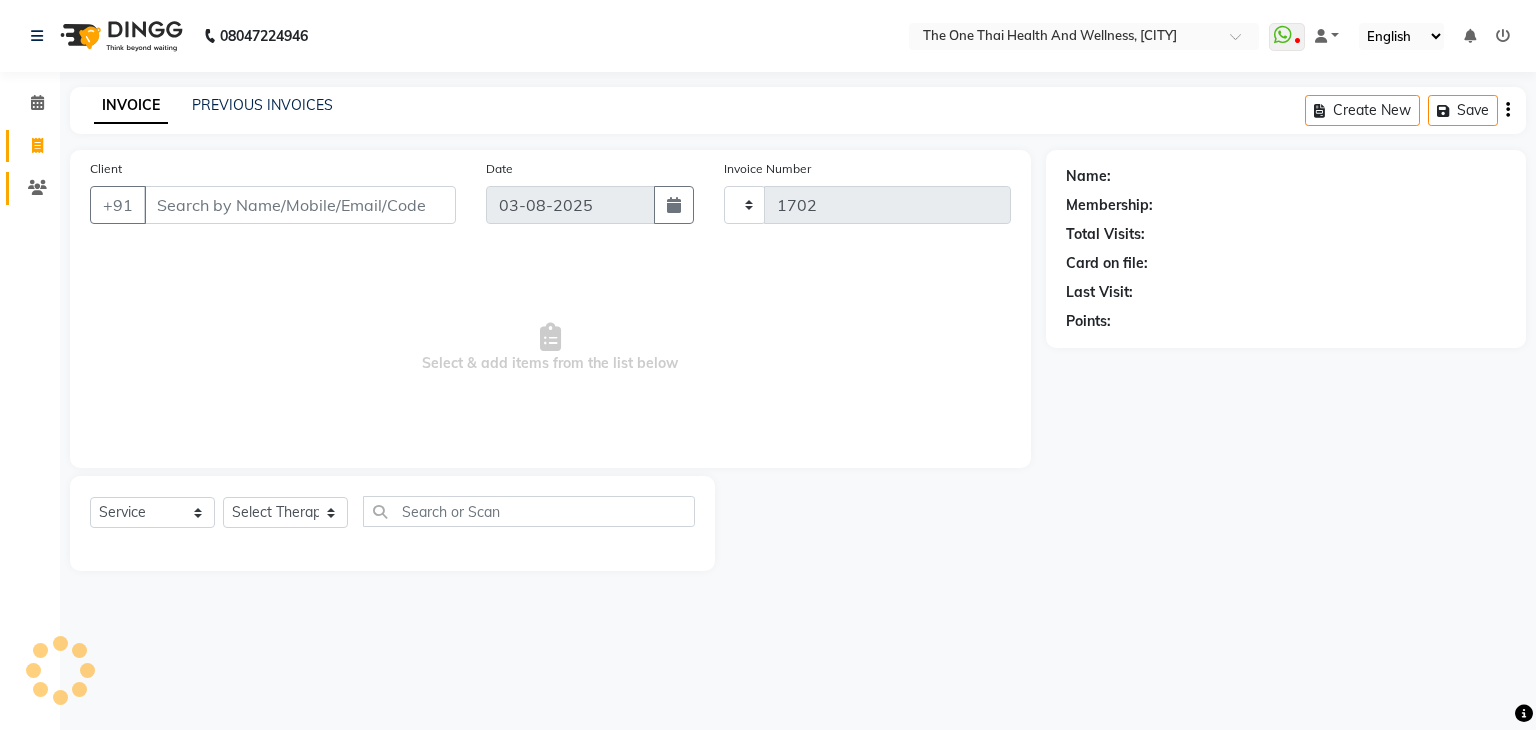 select on "5972" 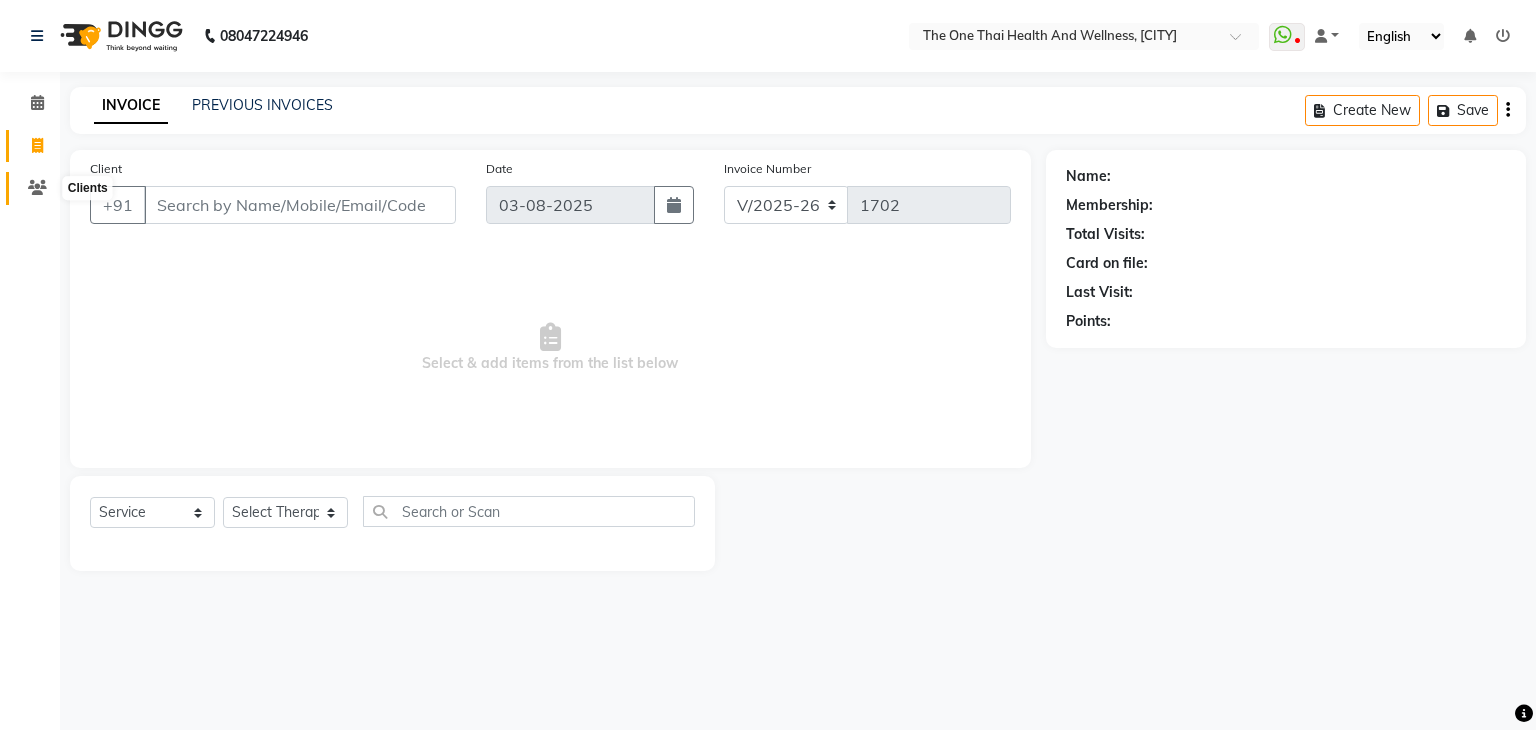 click 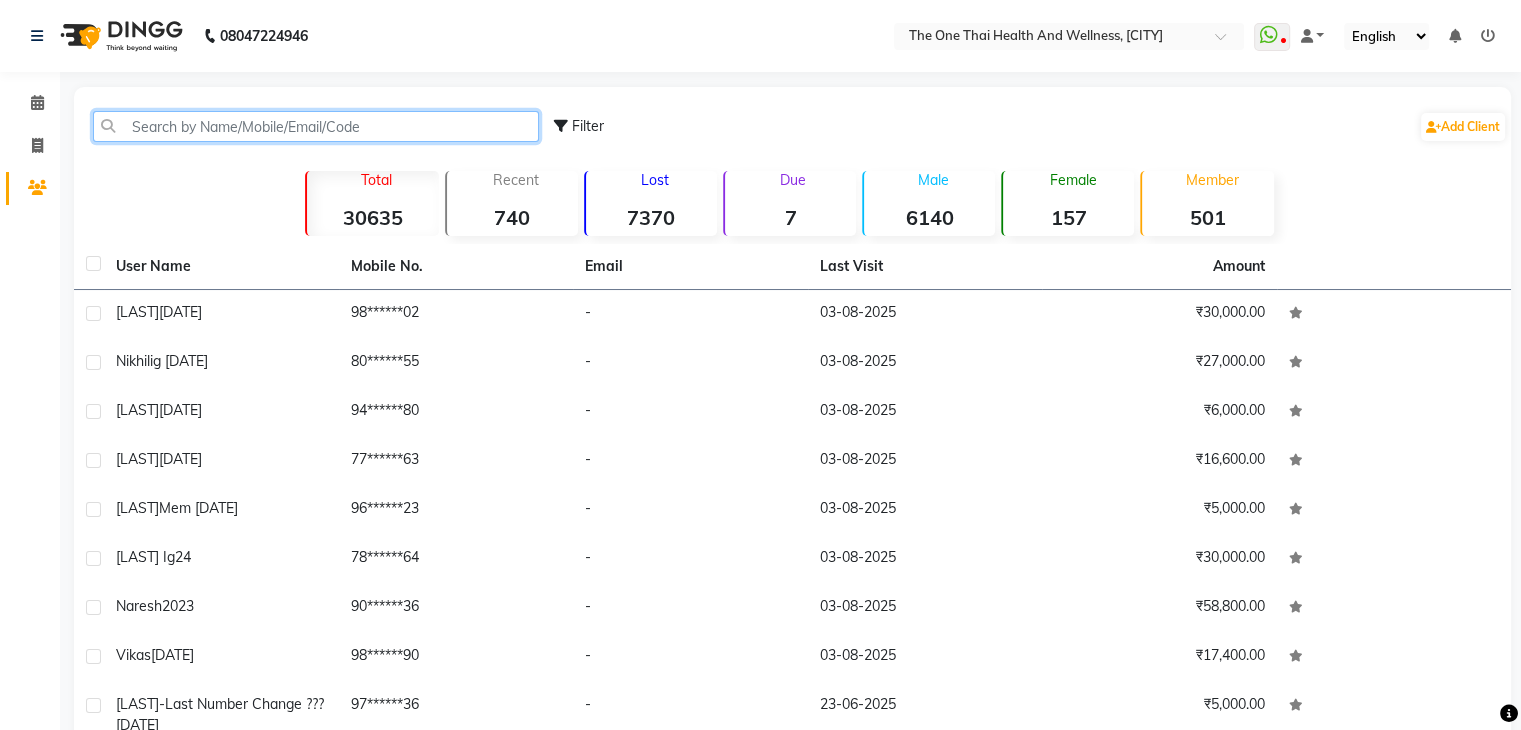 click 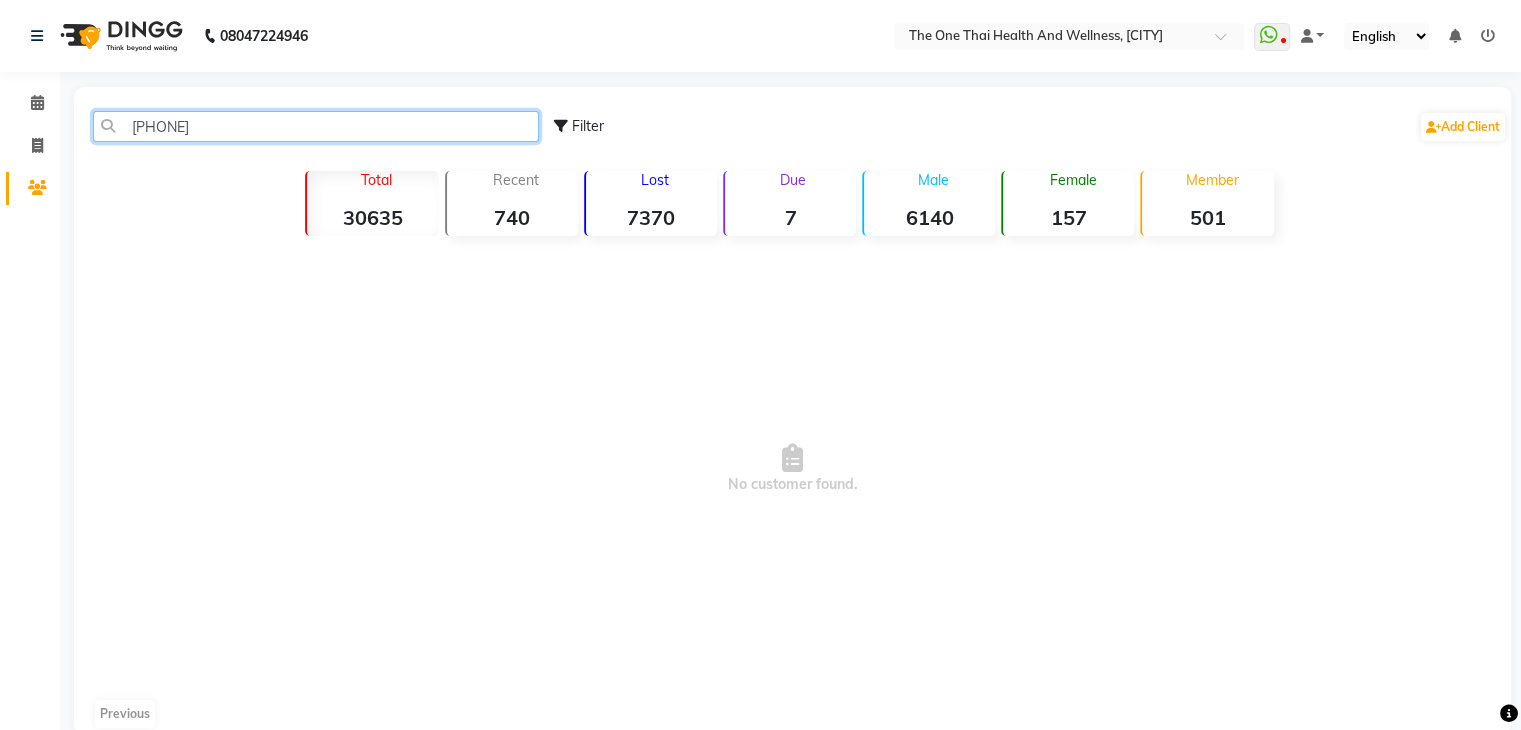 click on "[PHONE]" 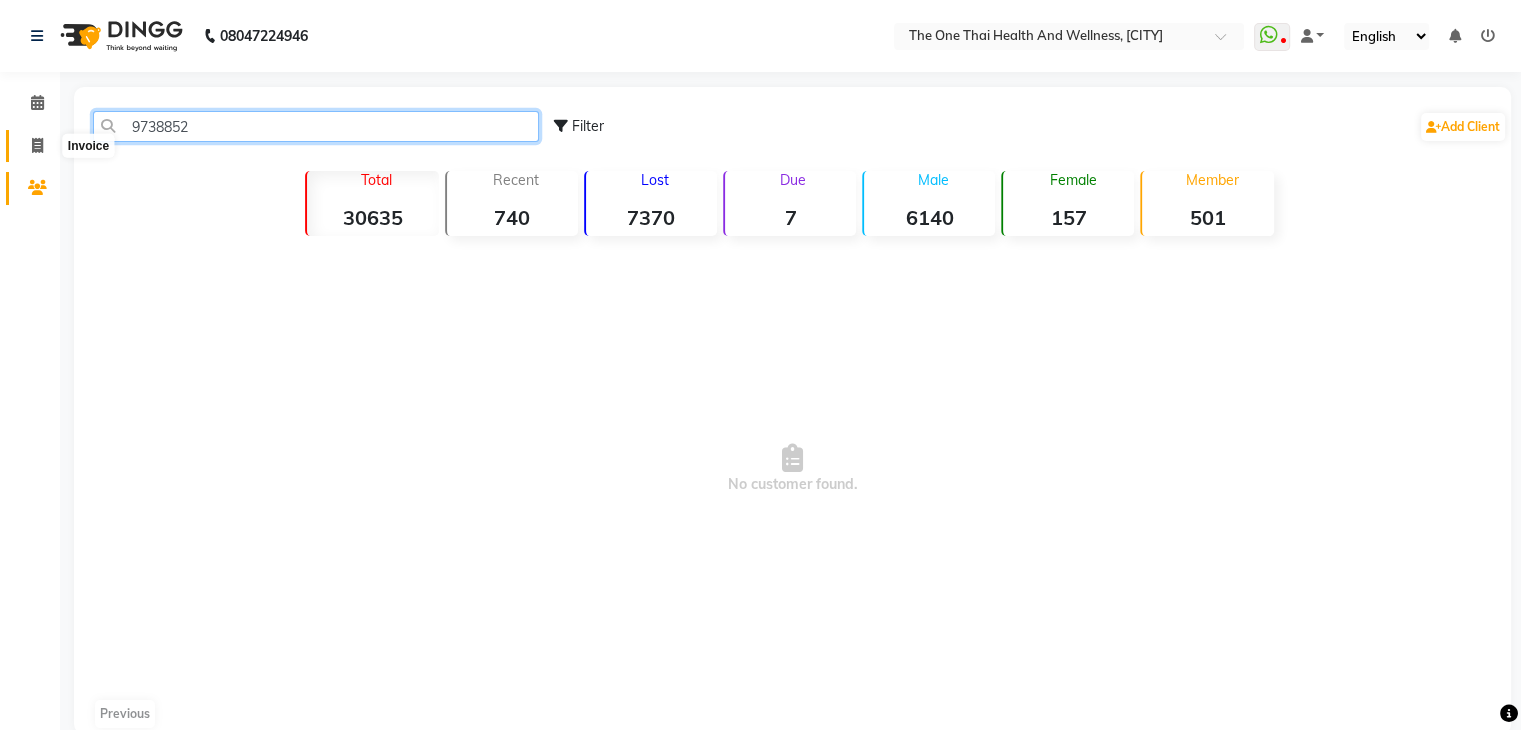 type on "9738852" 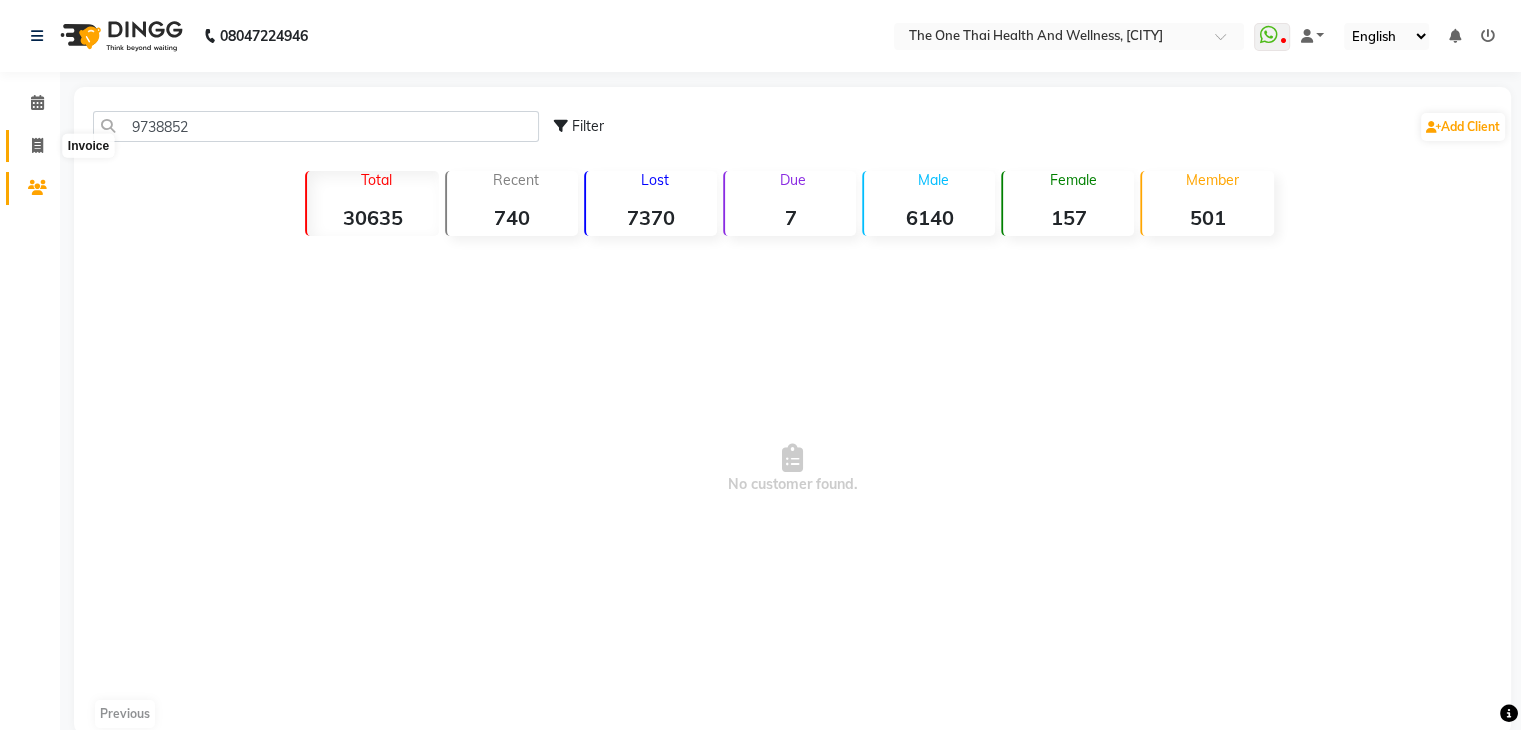 click 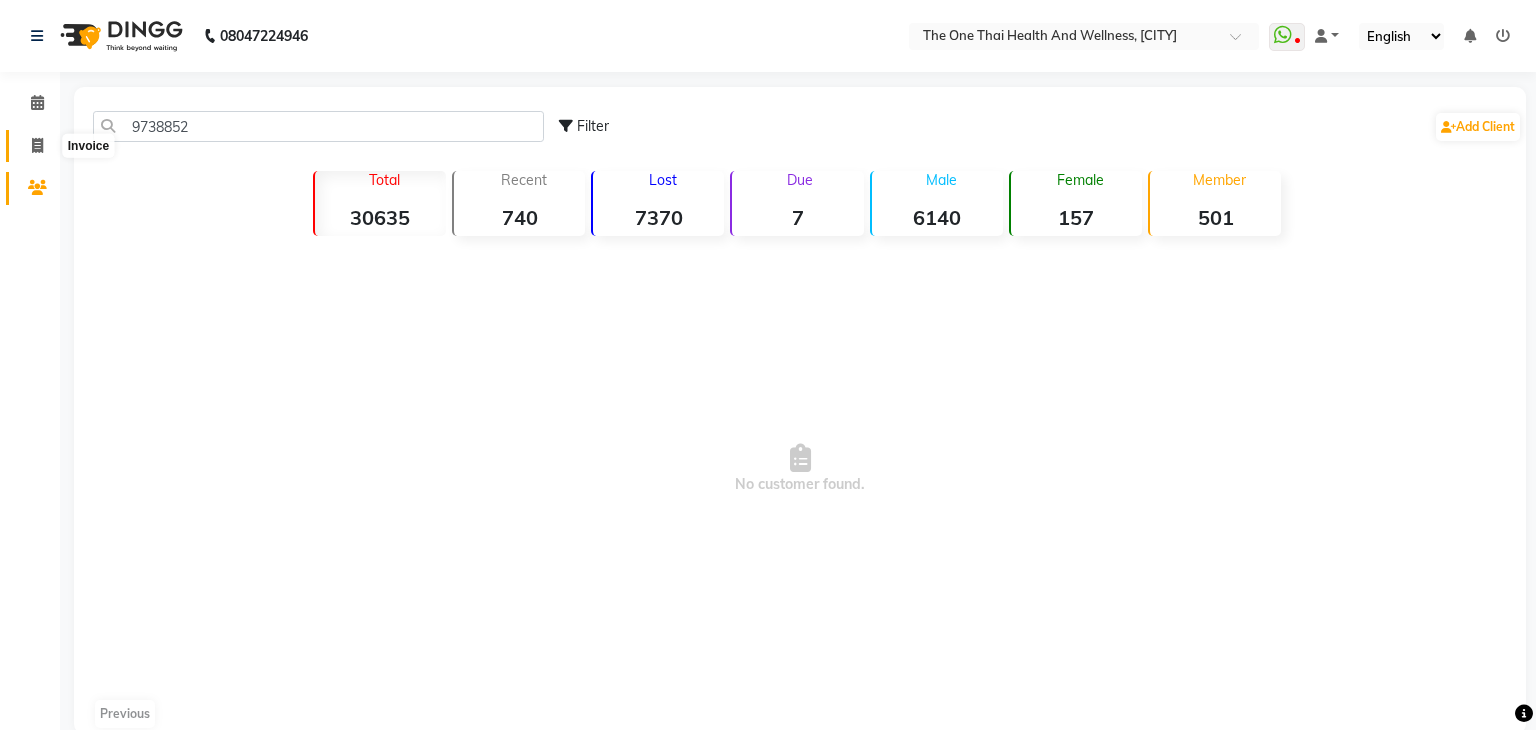select on "5972" 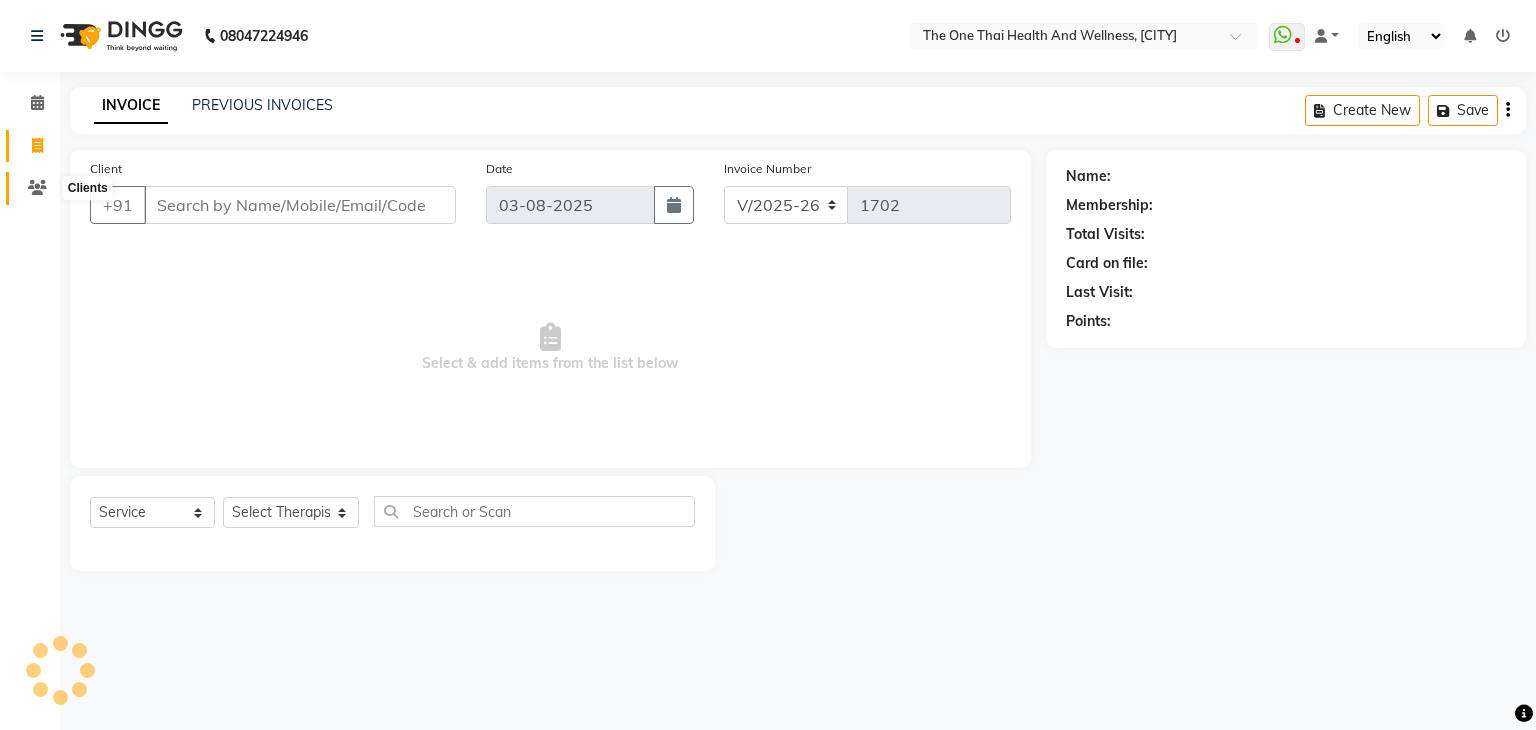 click 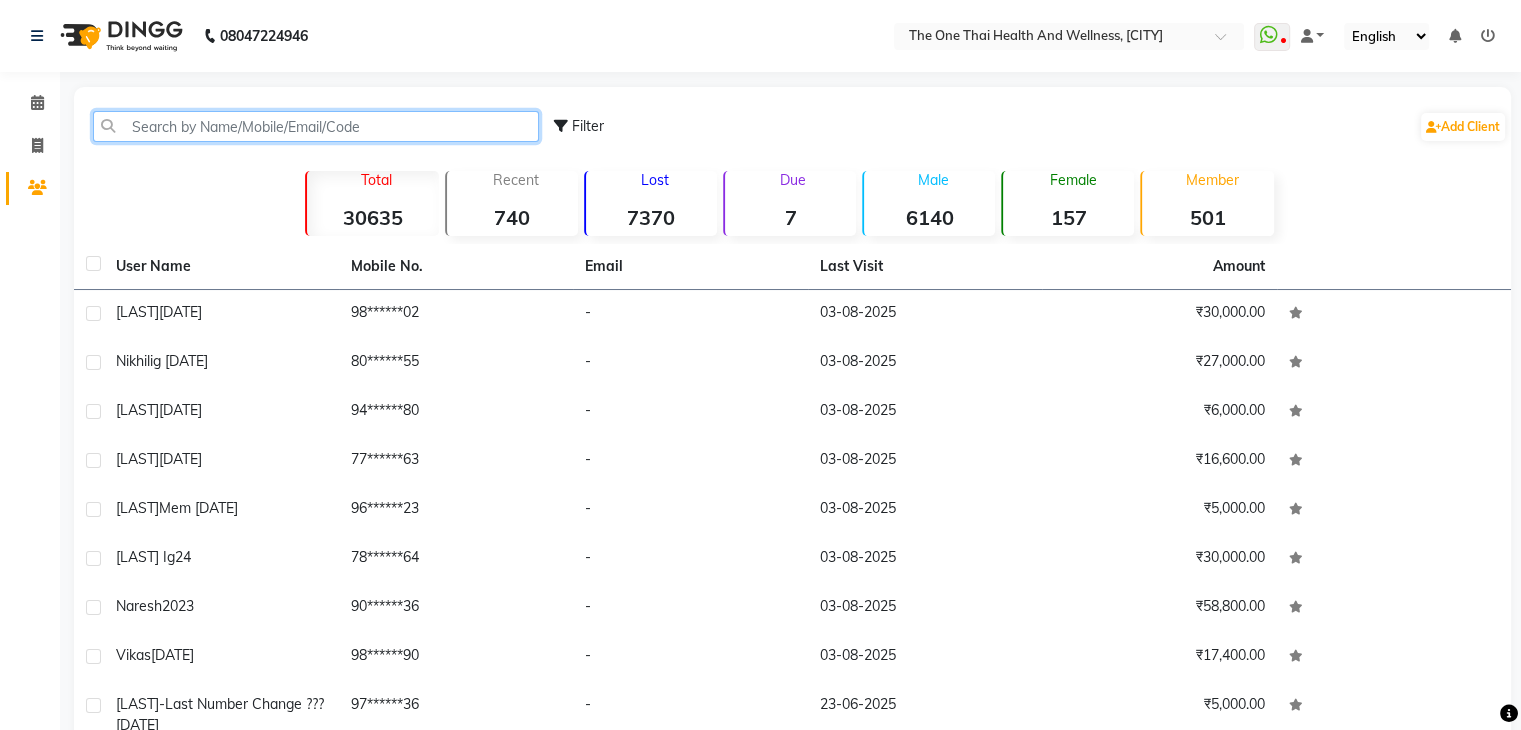 click 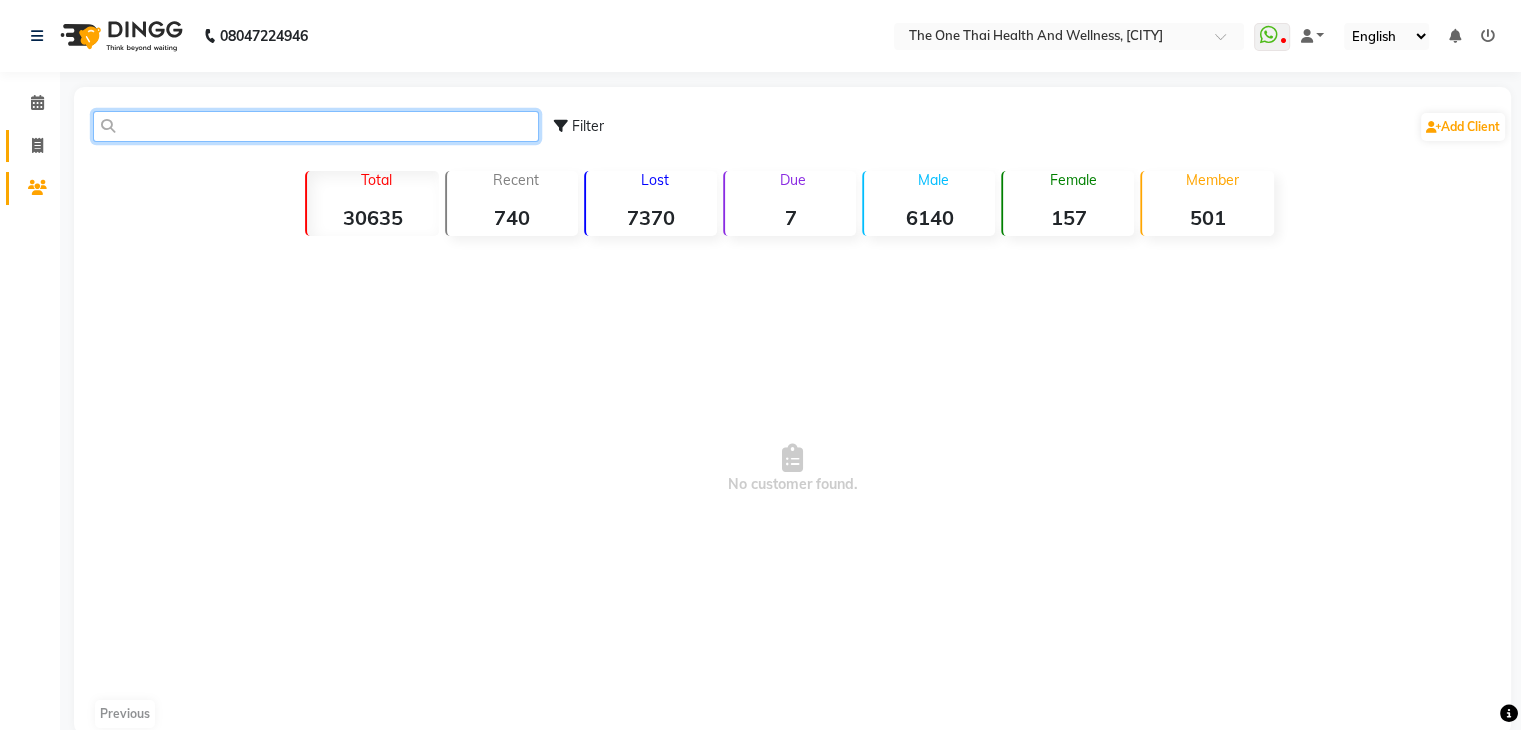 type 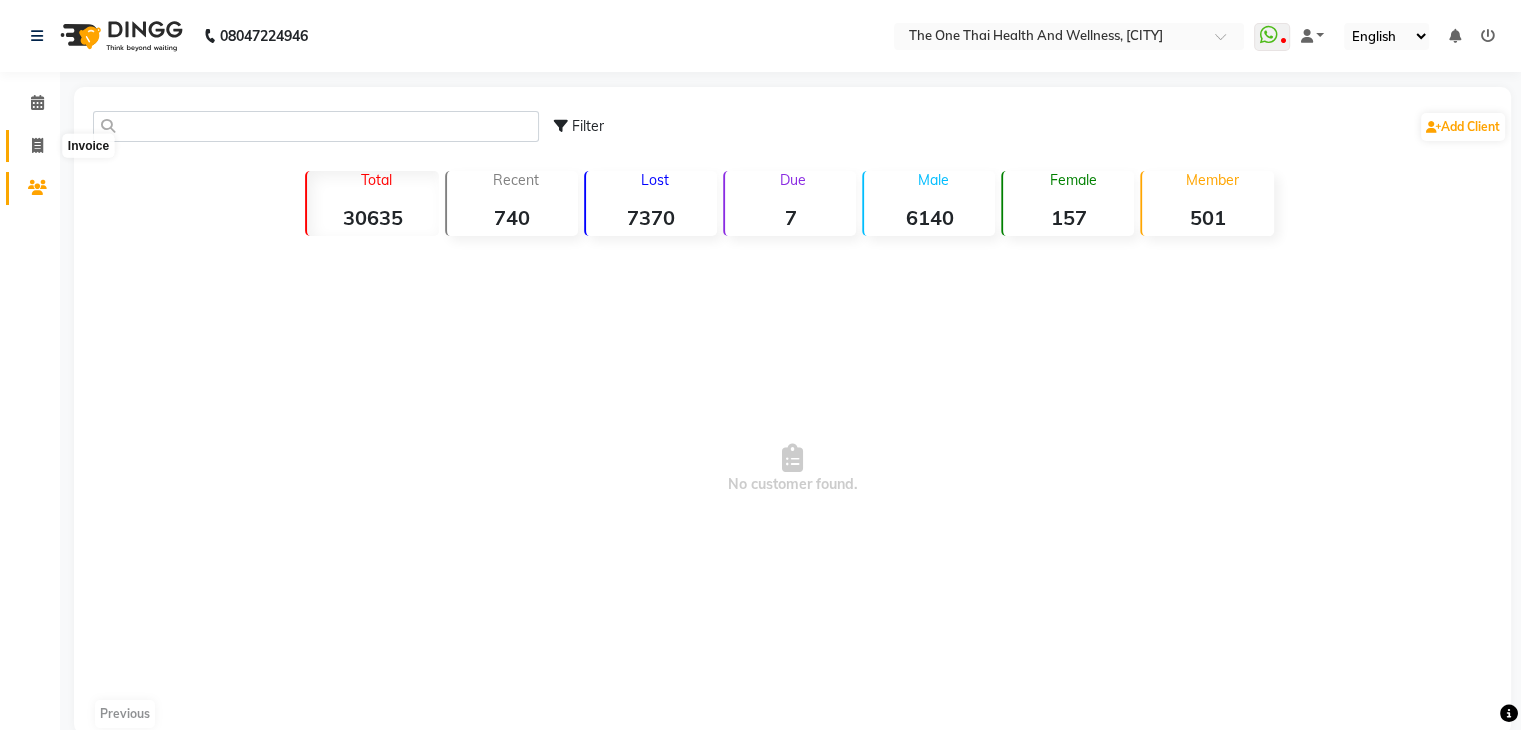 click 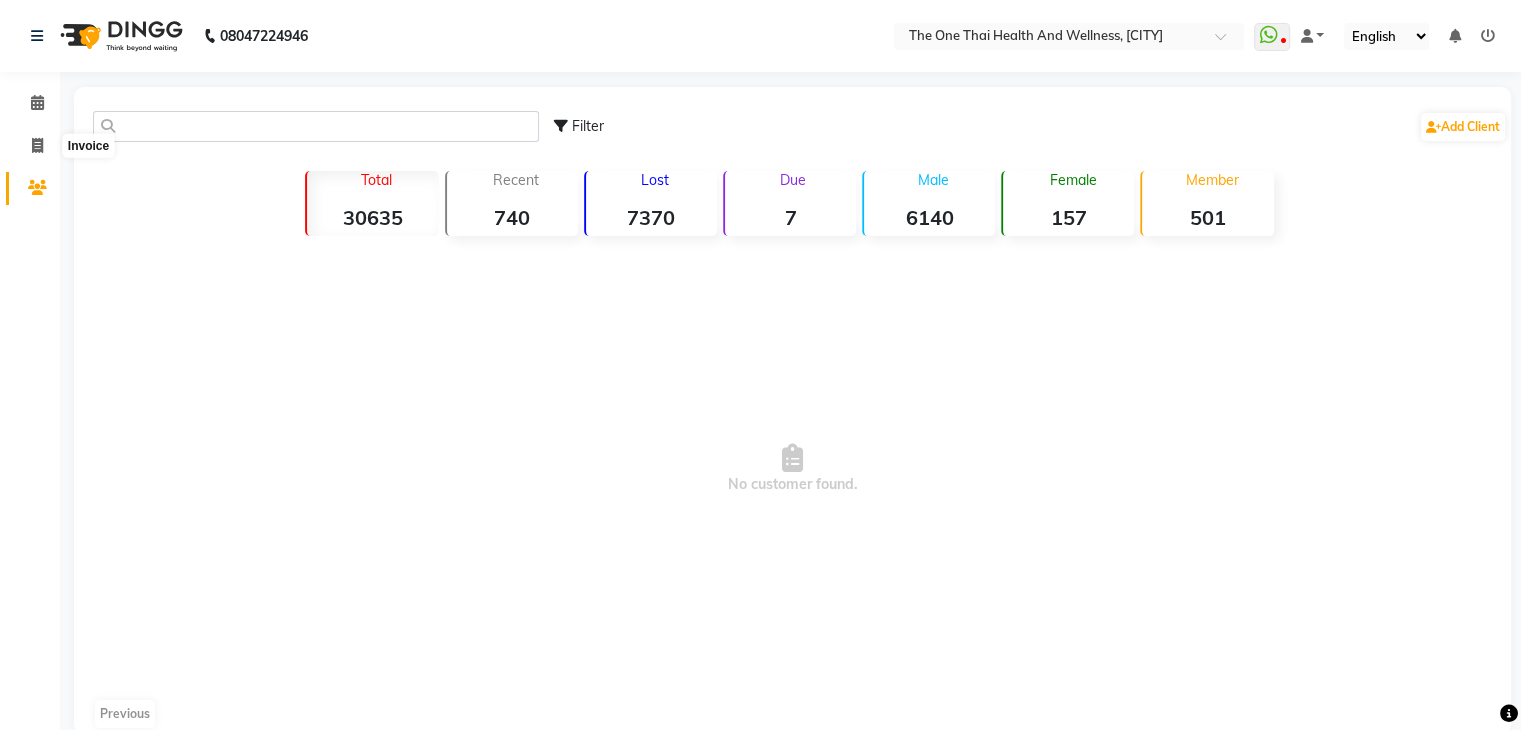 select on "5972" 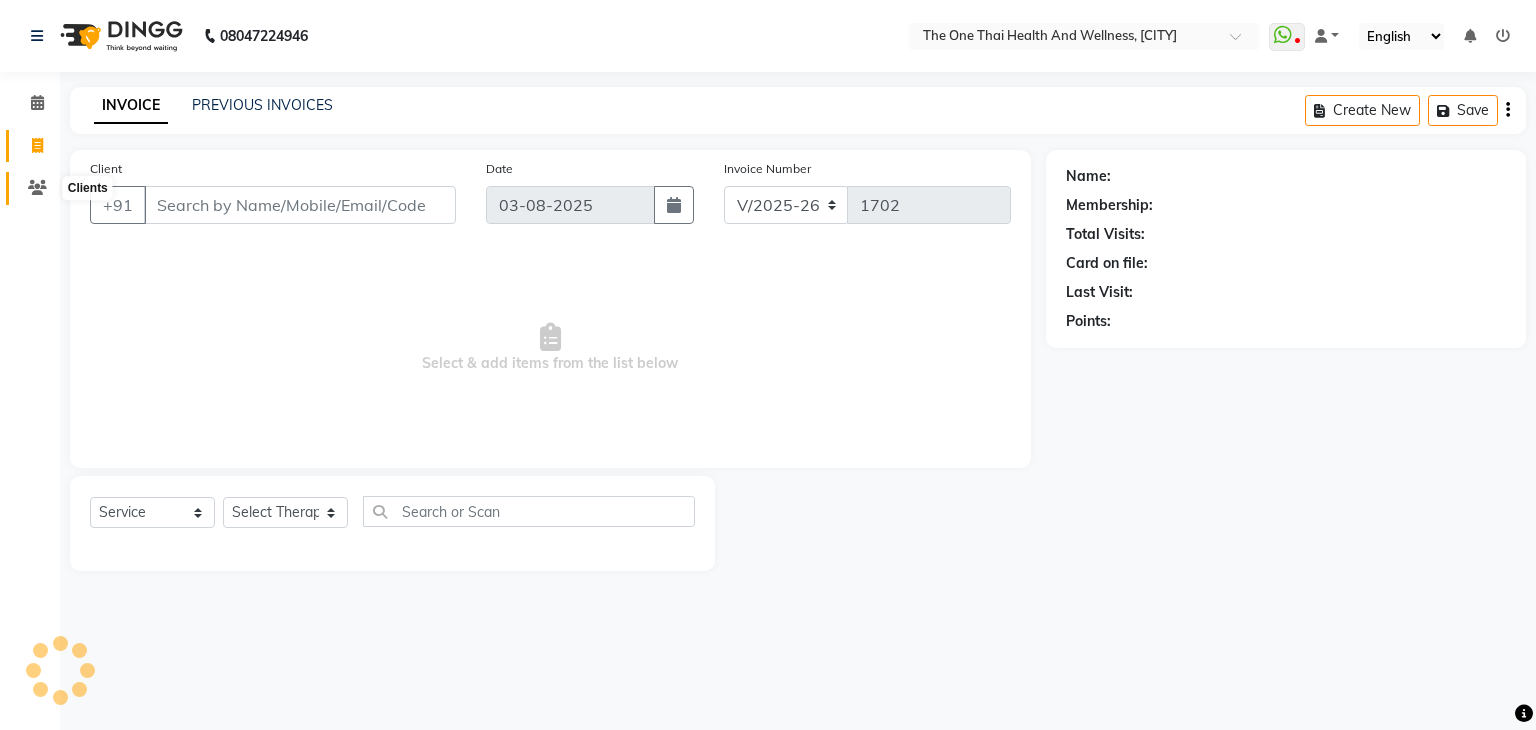 click 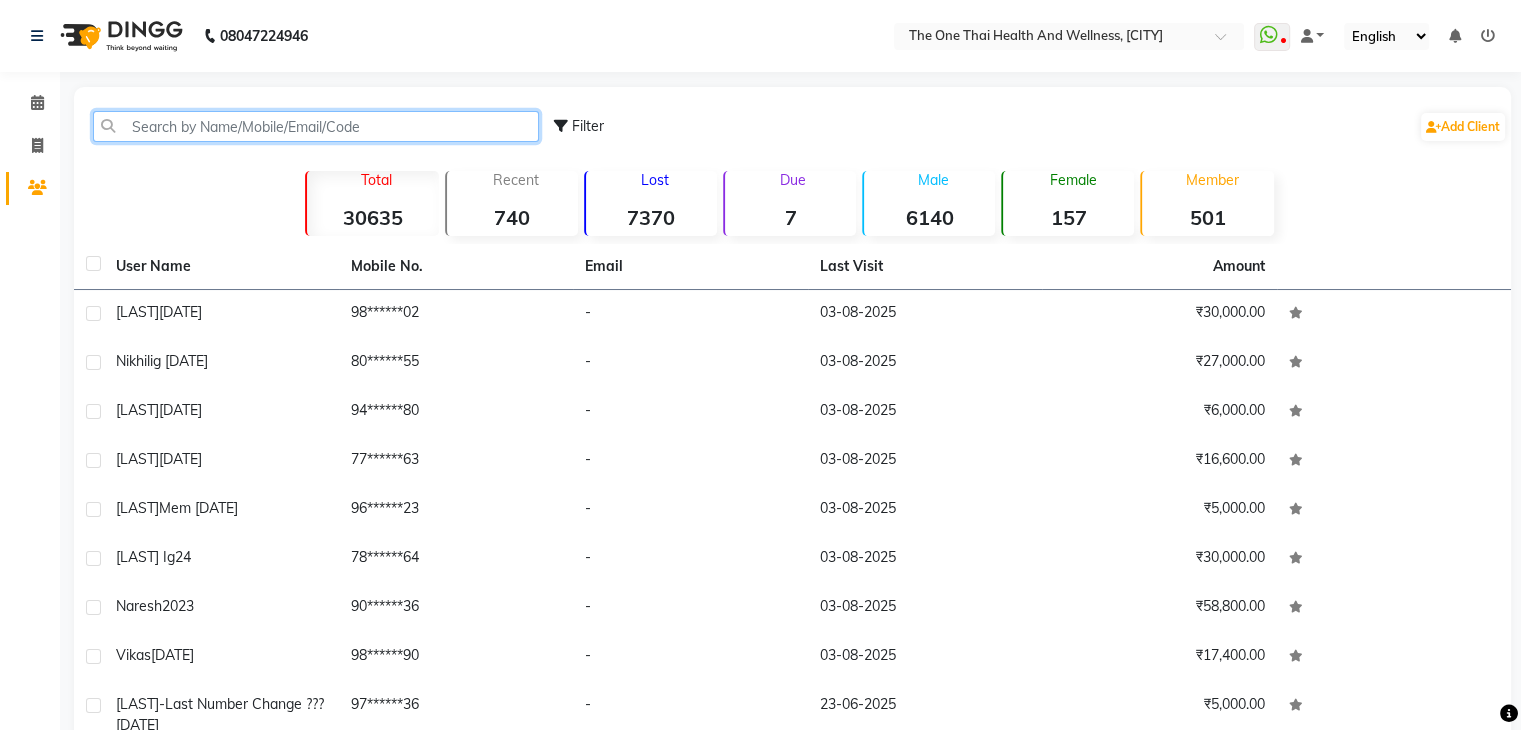 click 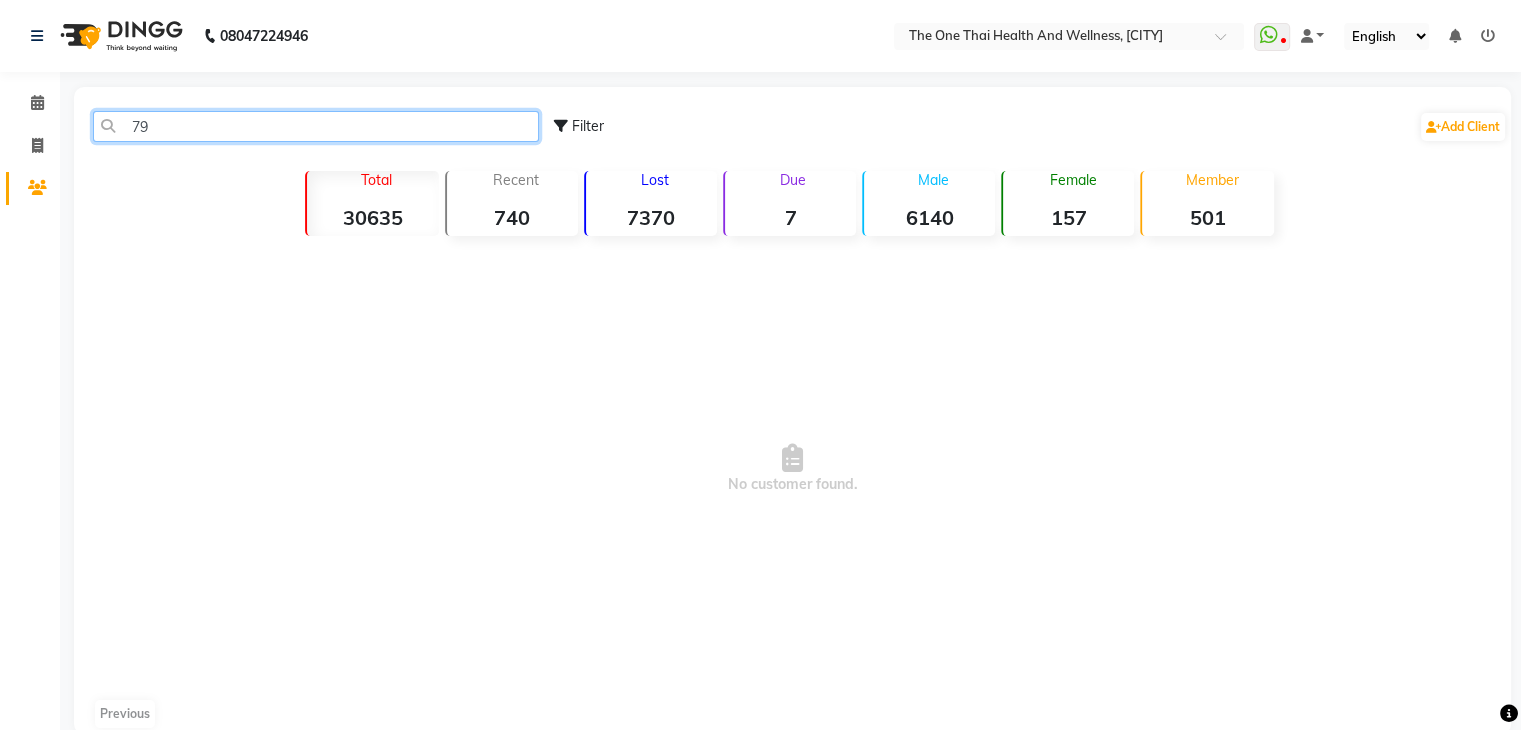 type on "7" 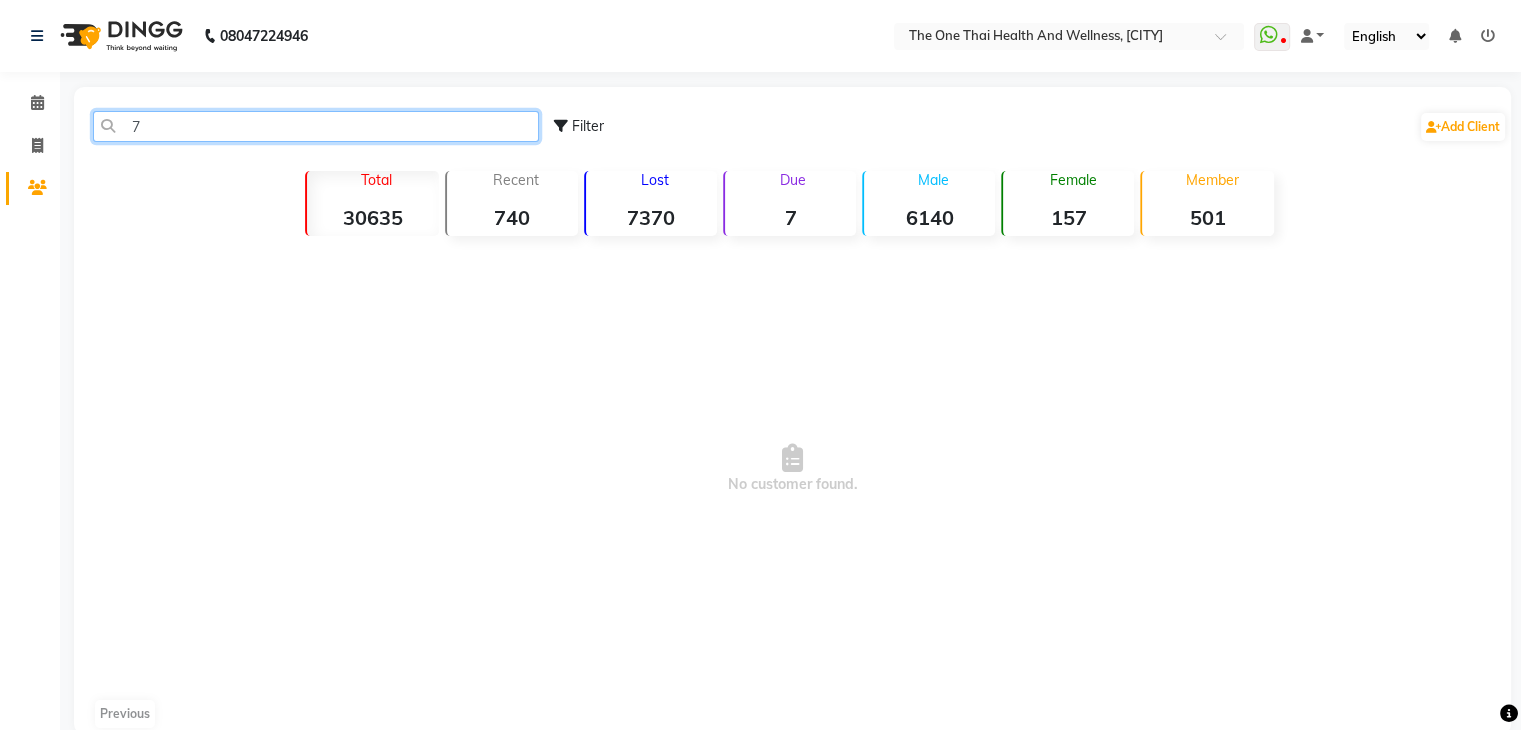 type 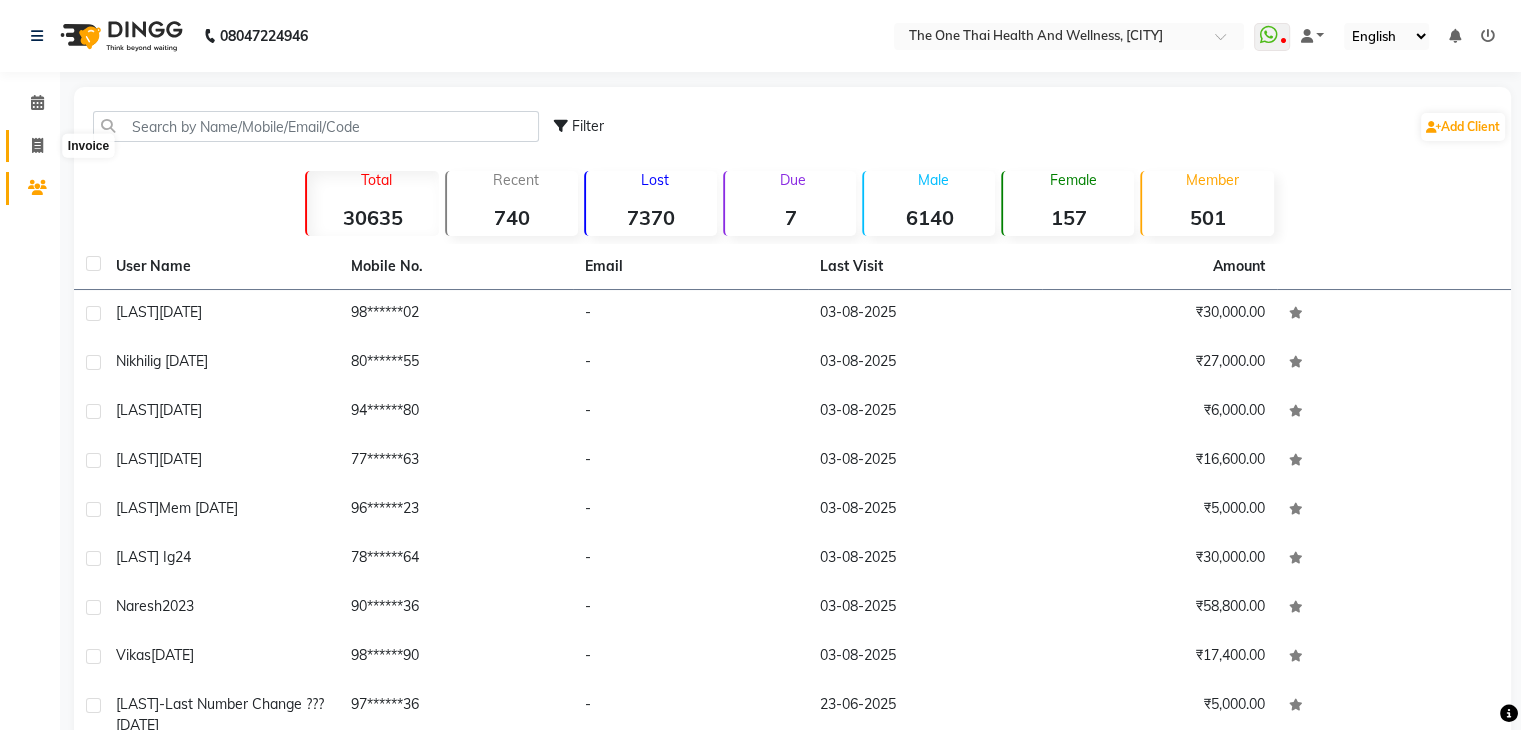 click 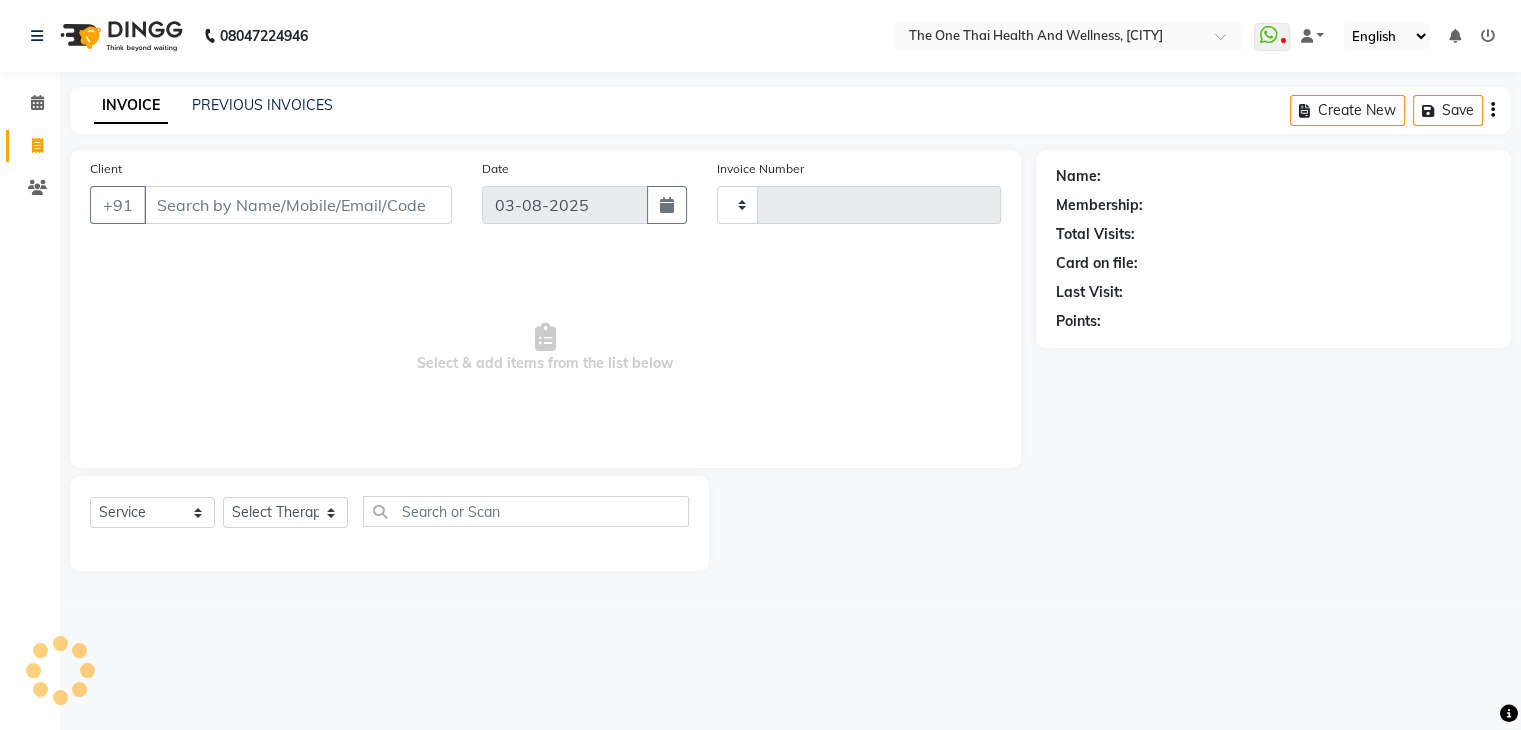 type on "1702" 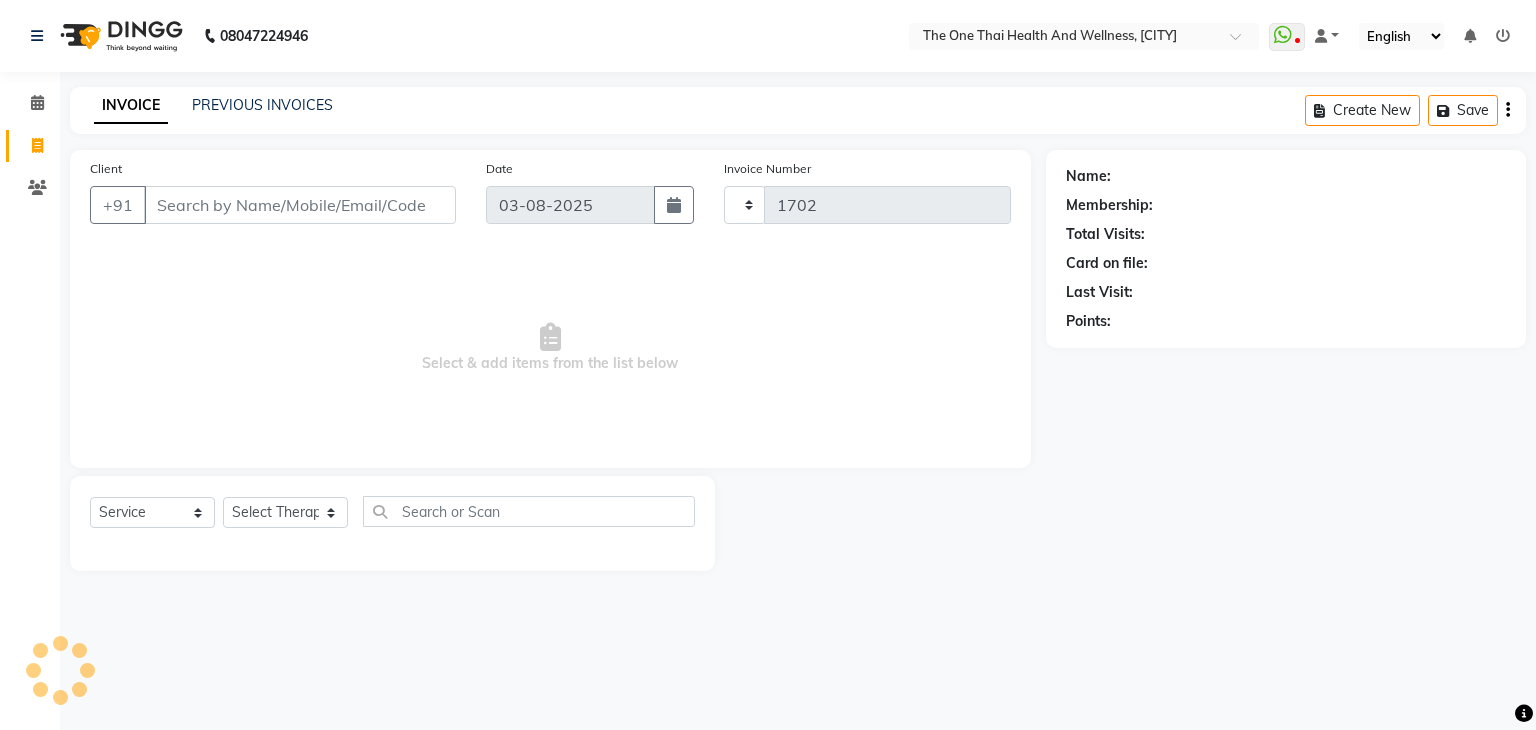 select on "5972" 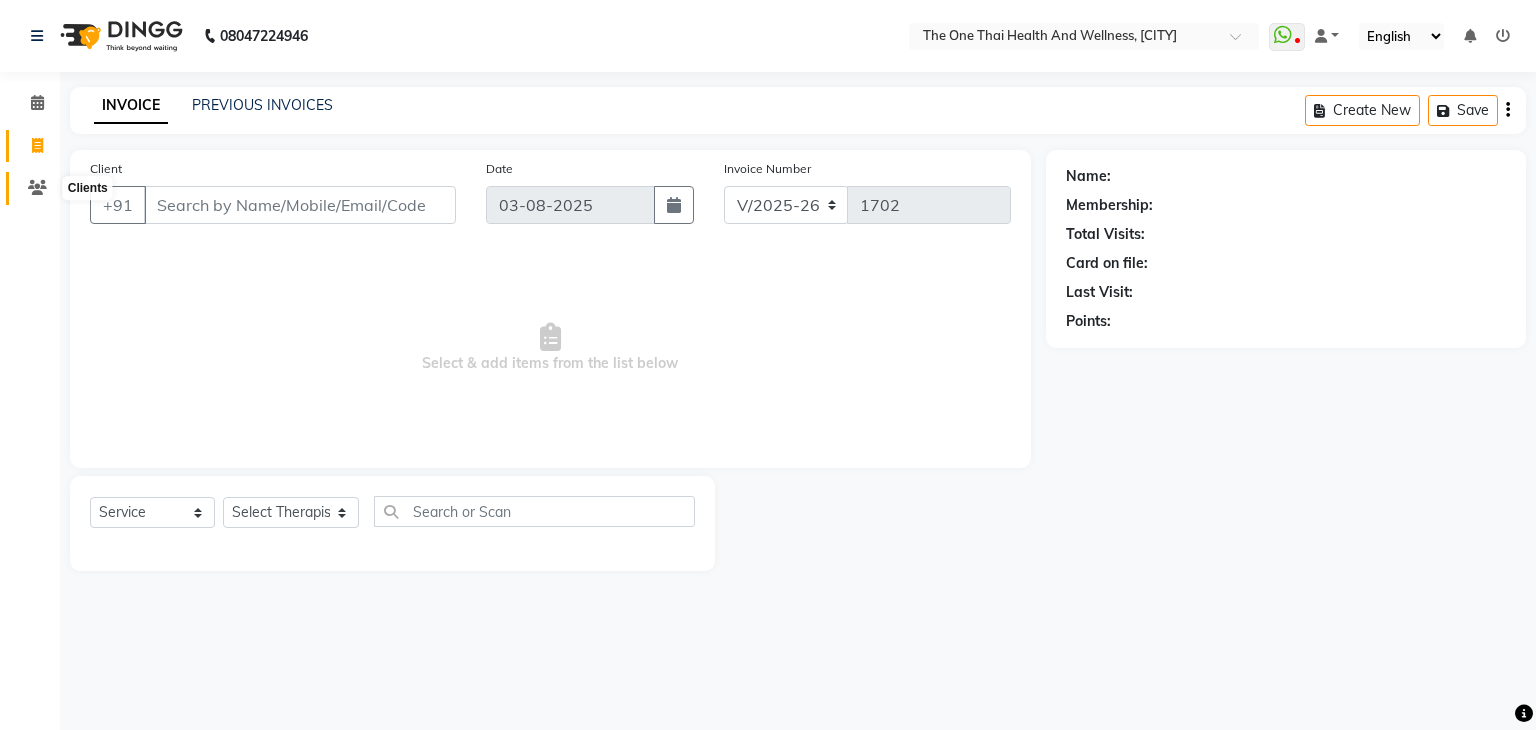 click 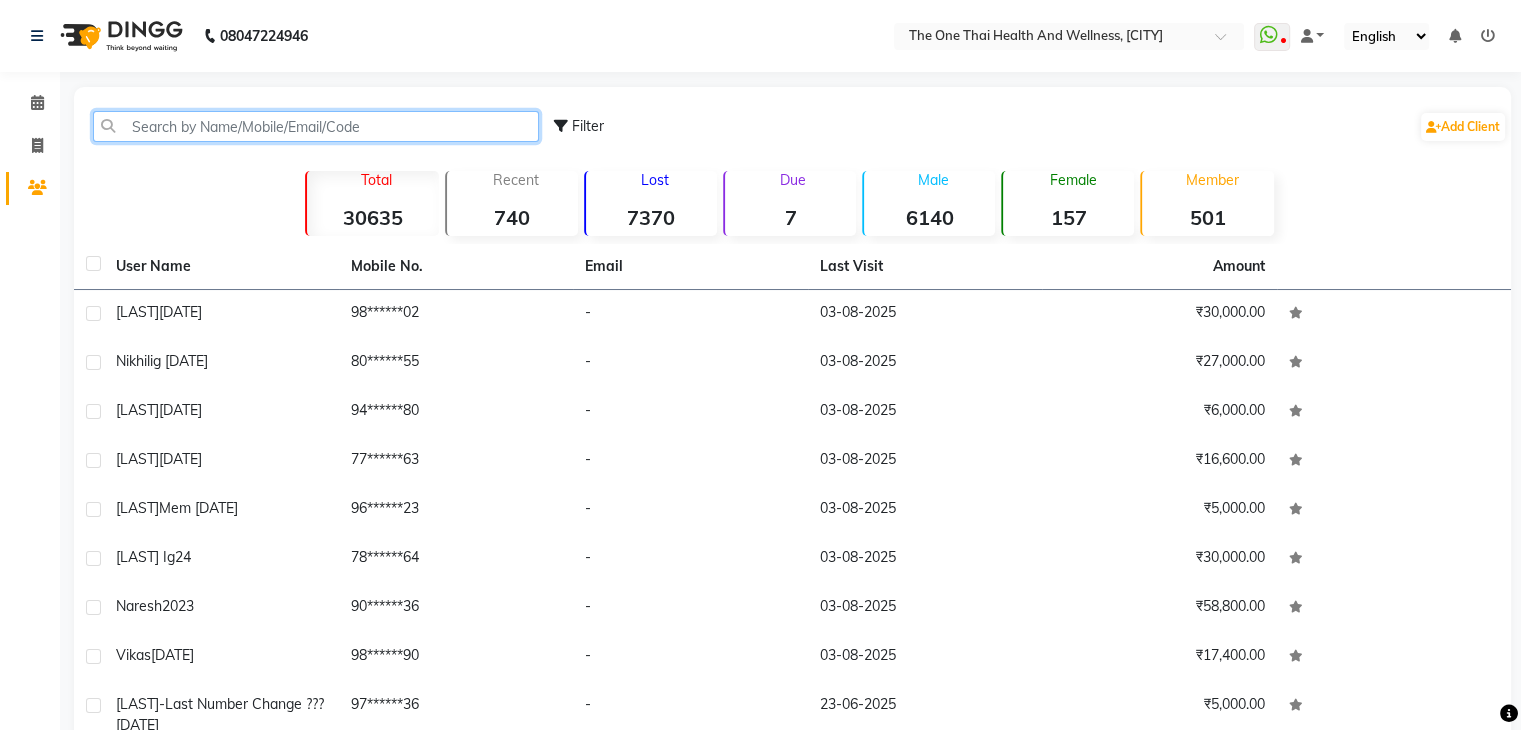 click 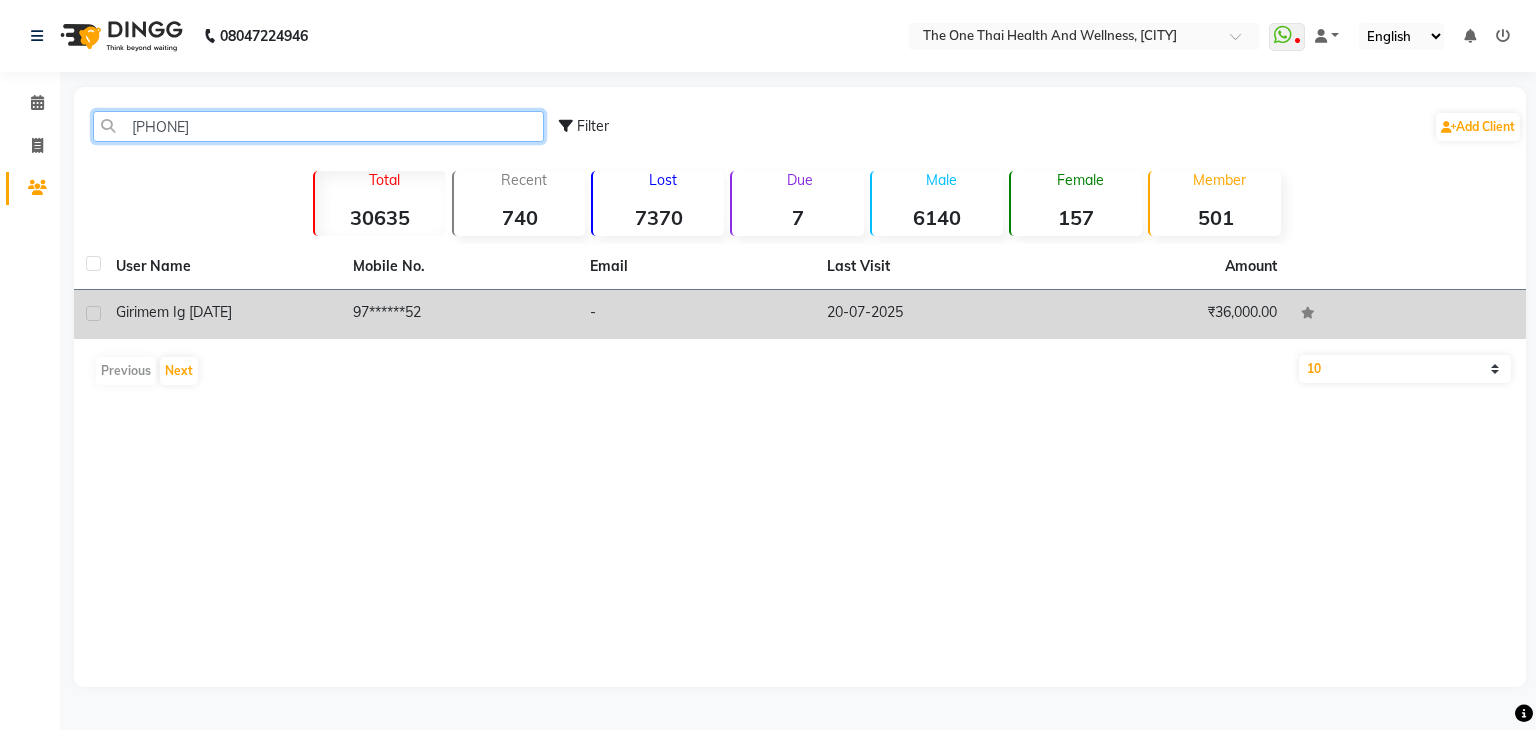 type on "[PHONE]" 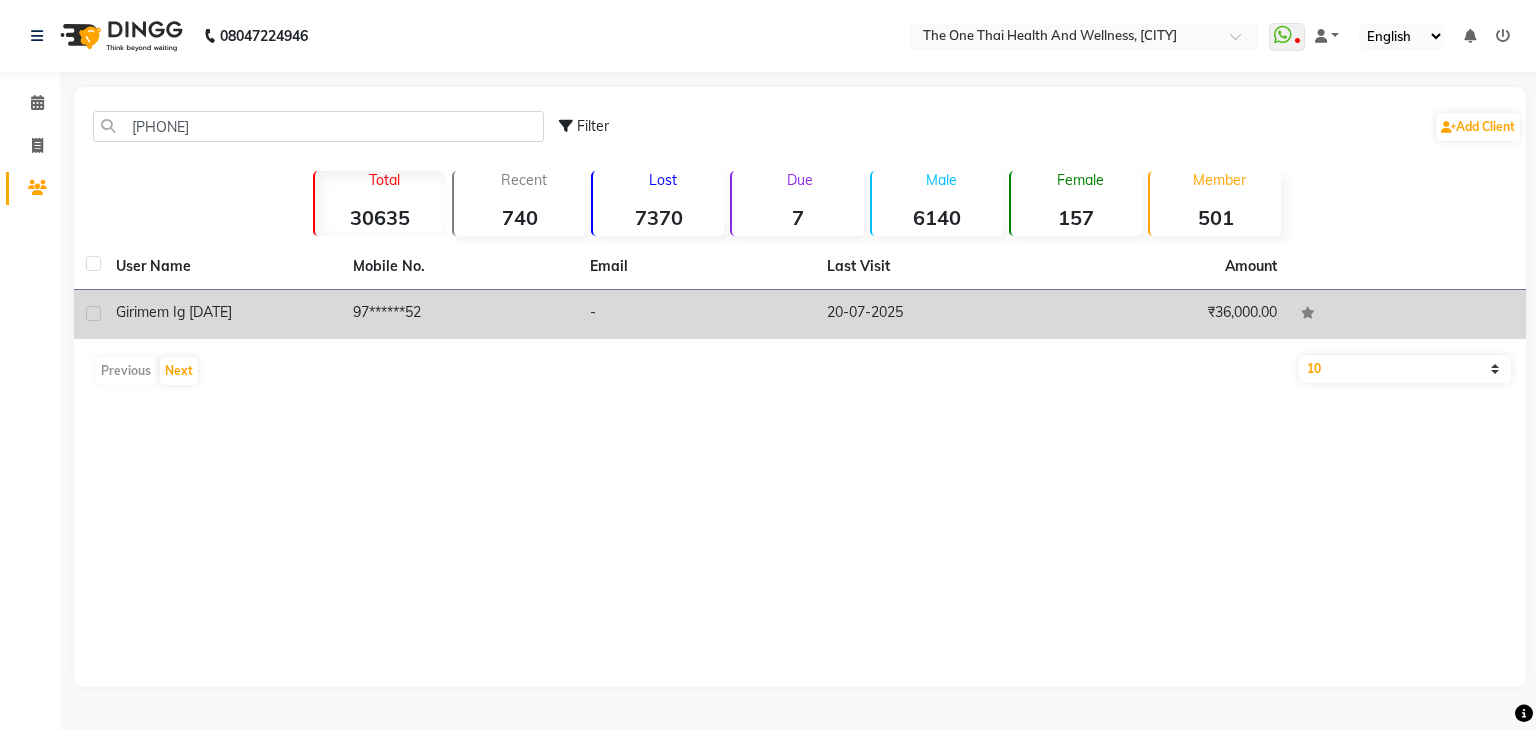 click 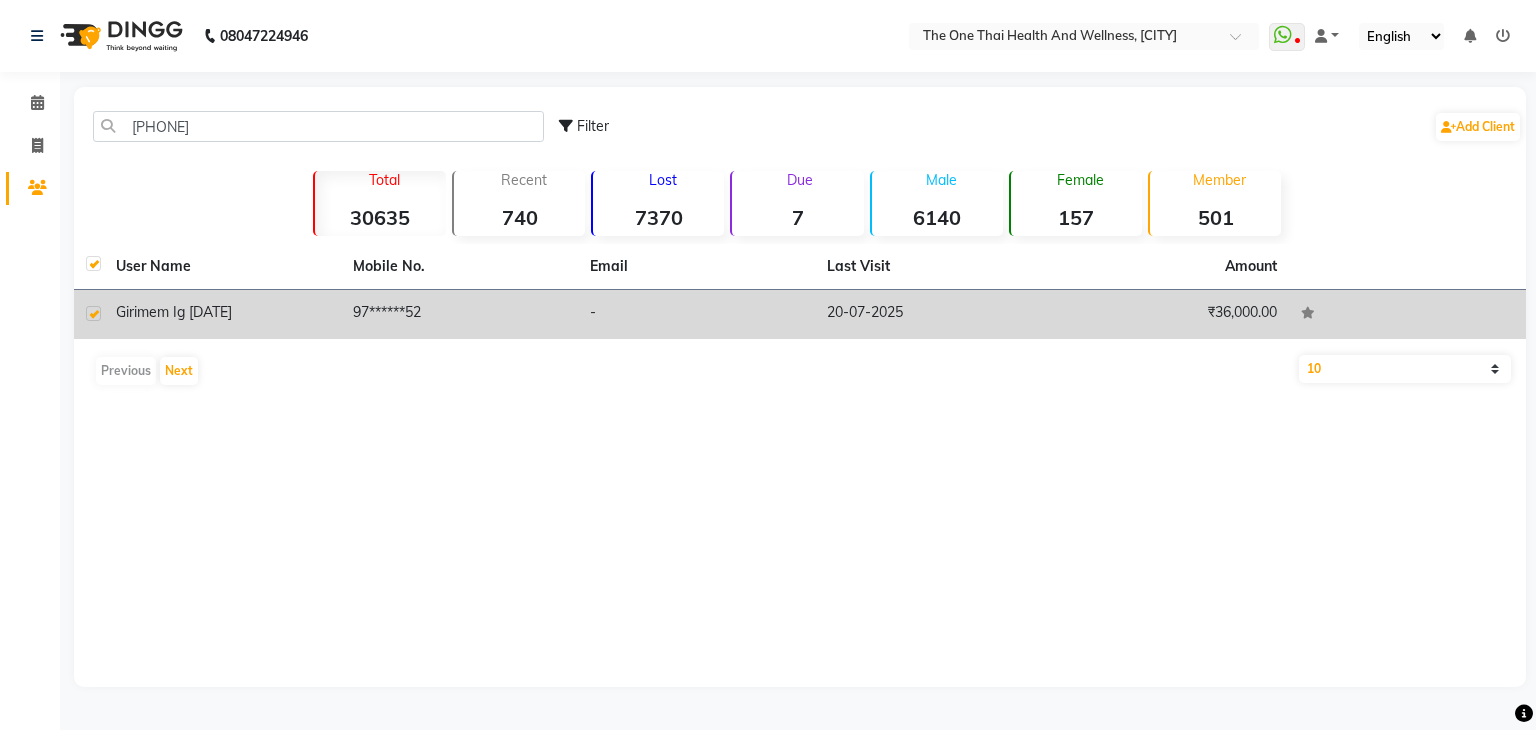 checkbox on "true" 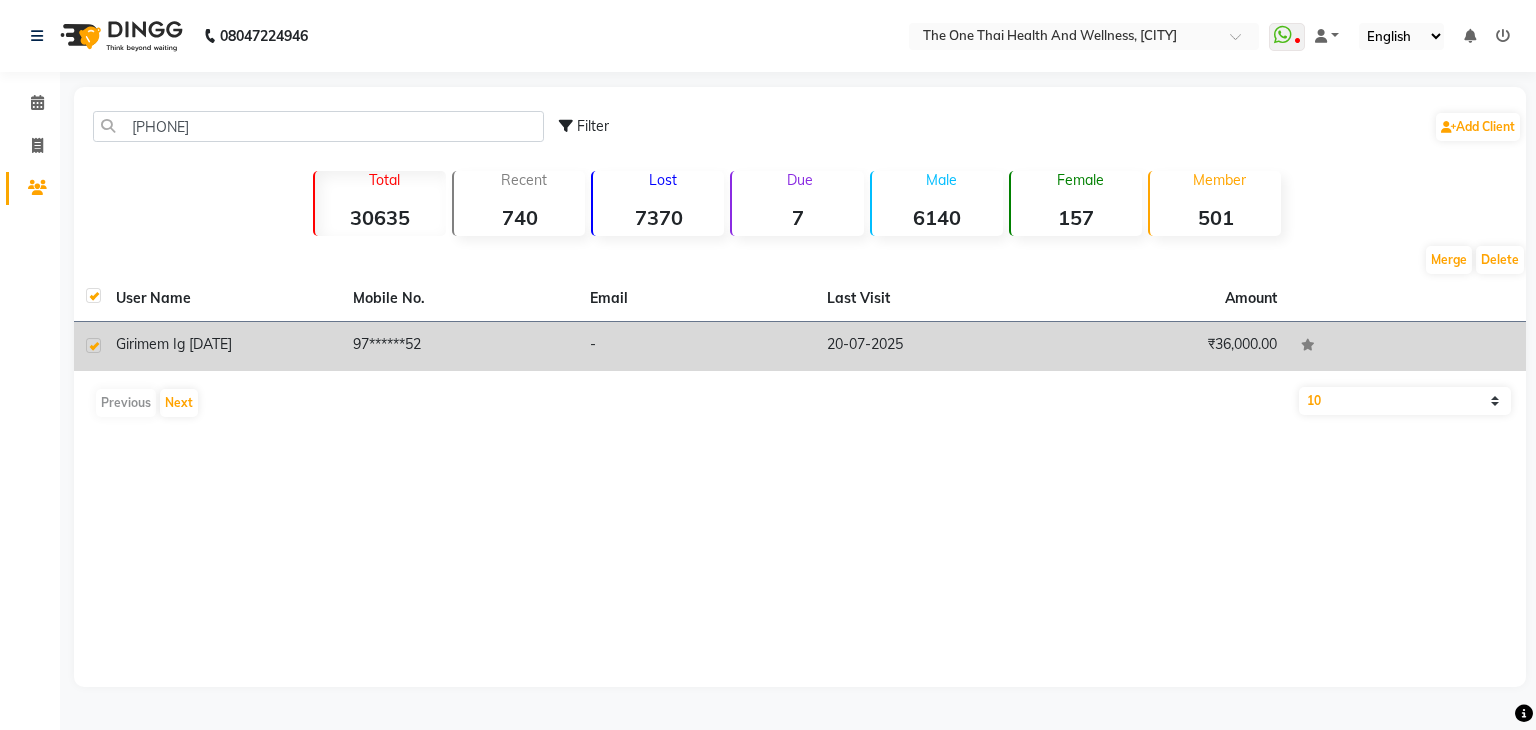 click on "[LAST] mem ig [DATE]" 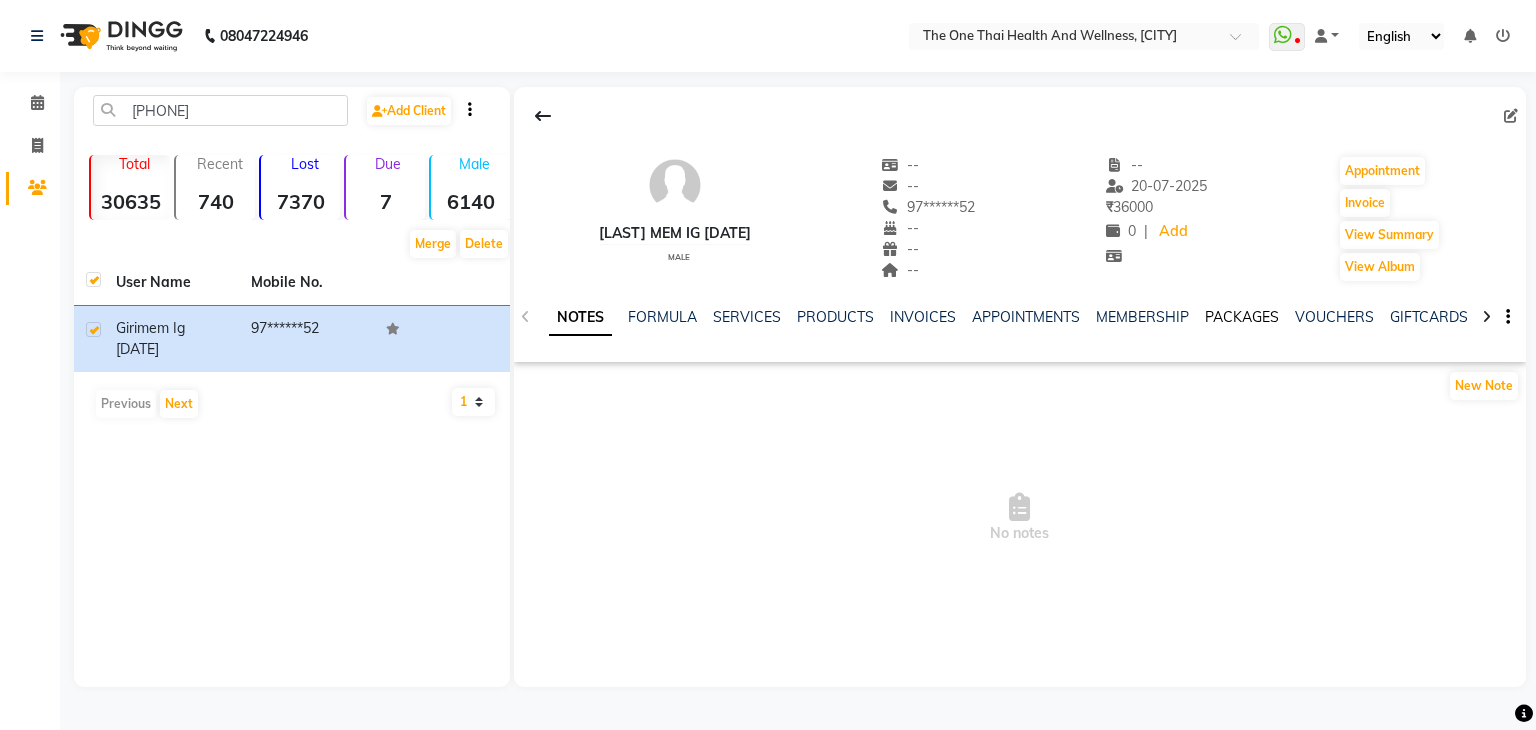 click on "PACKAGES" 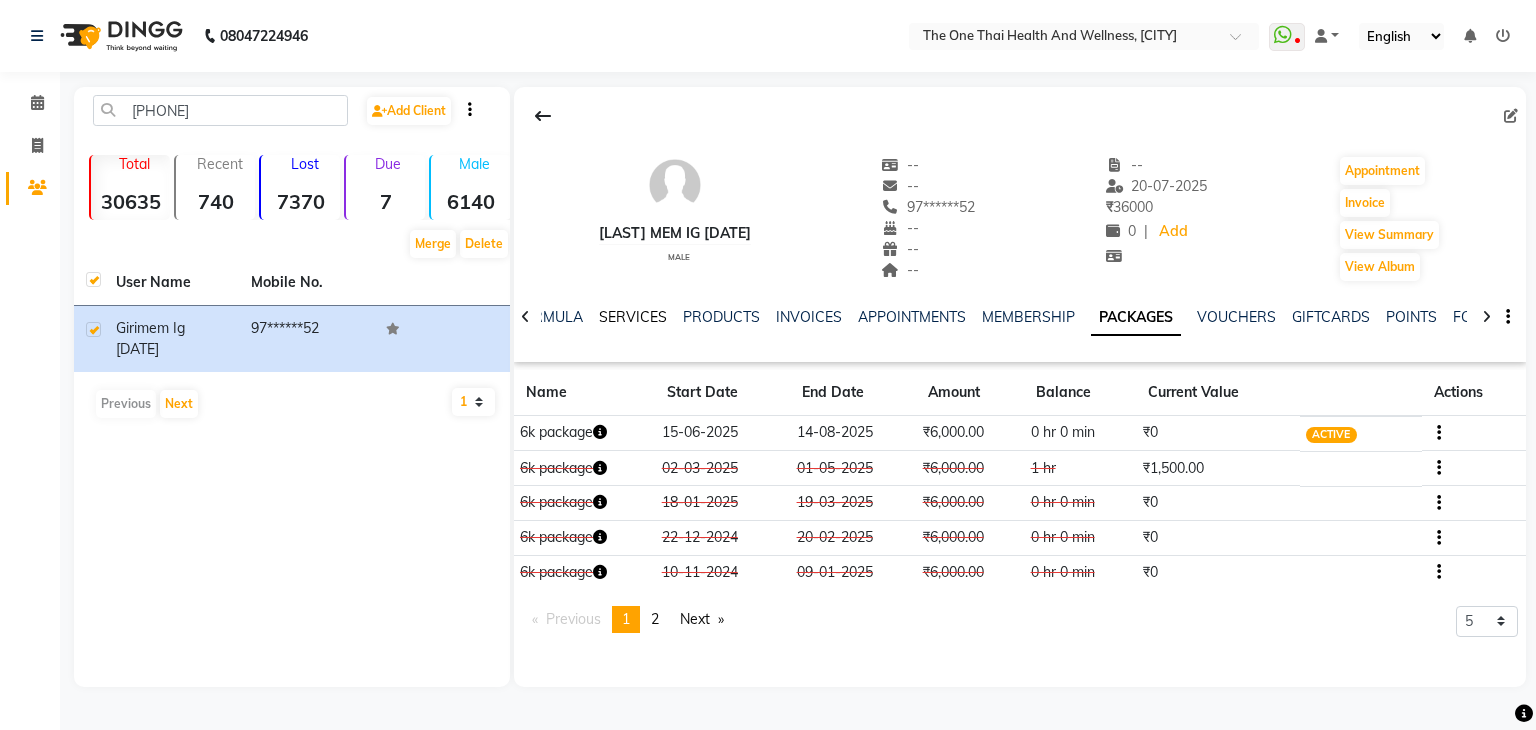 click on "SERVICES" 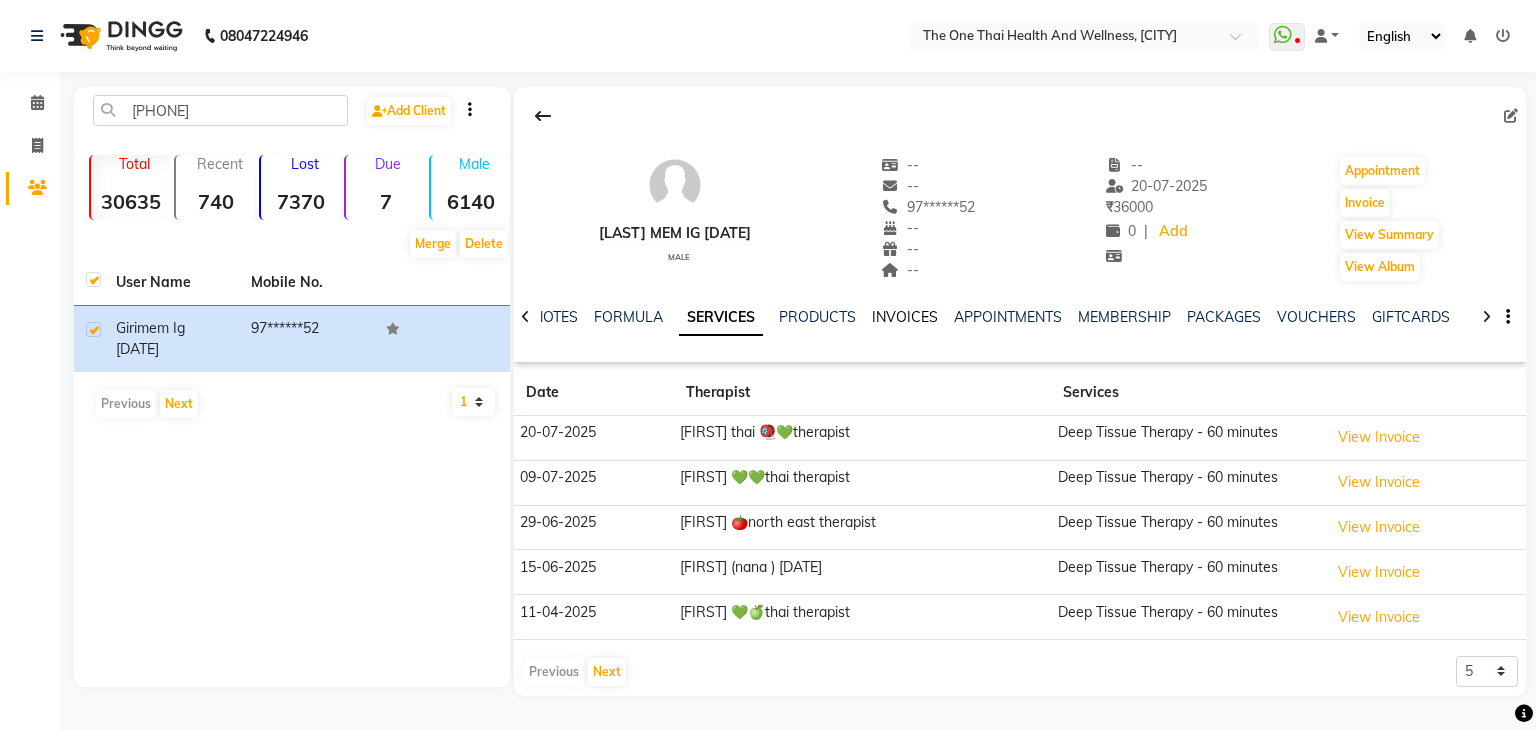 click on "INVOICES" 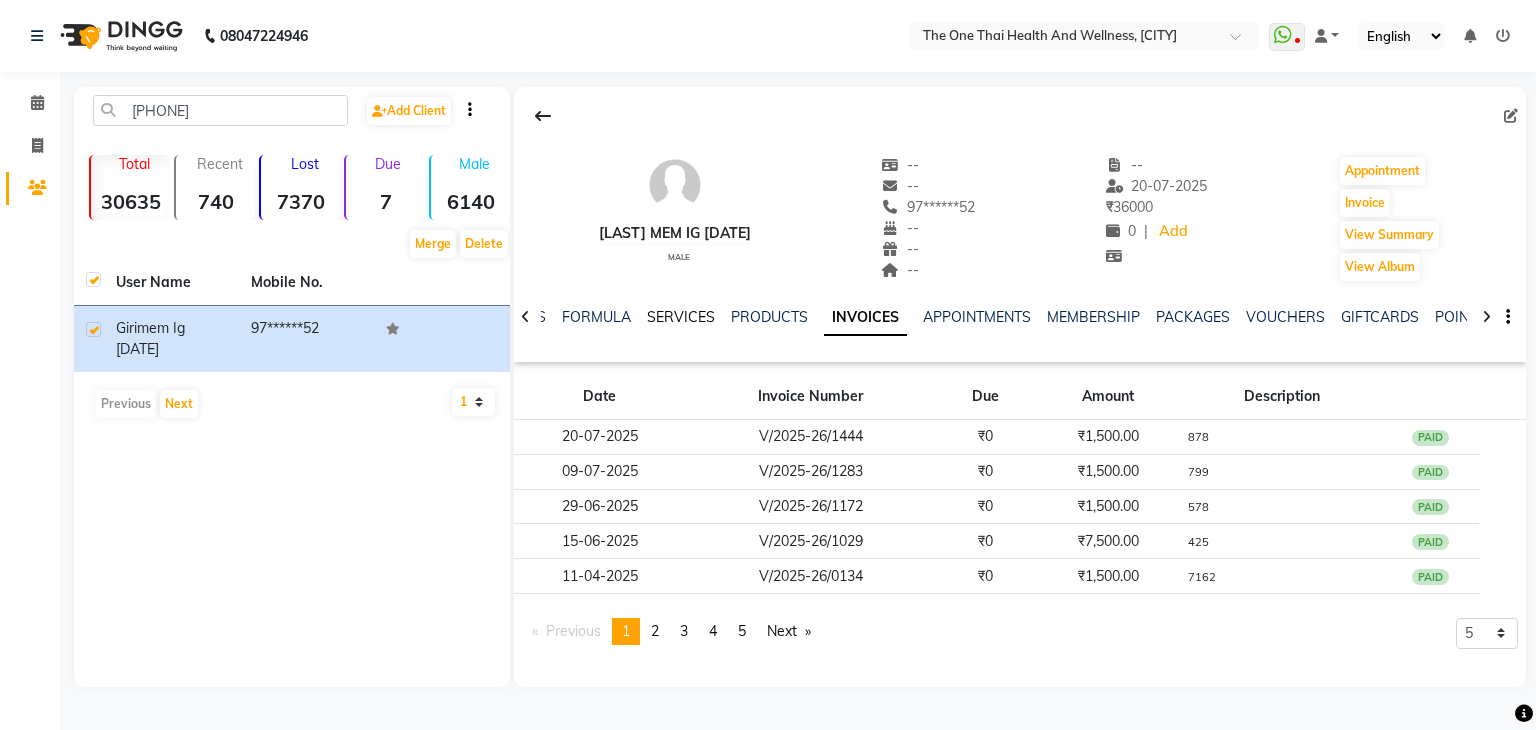 click on "SERVICES" 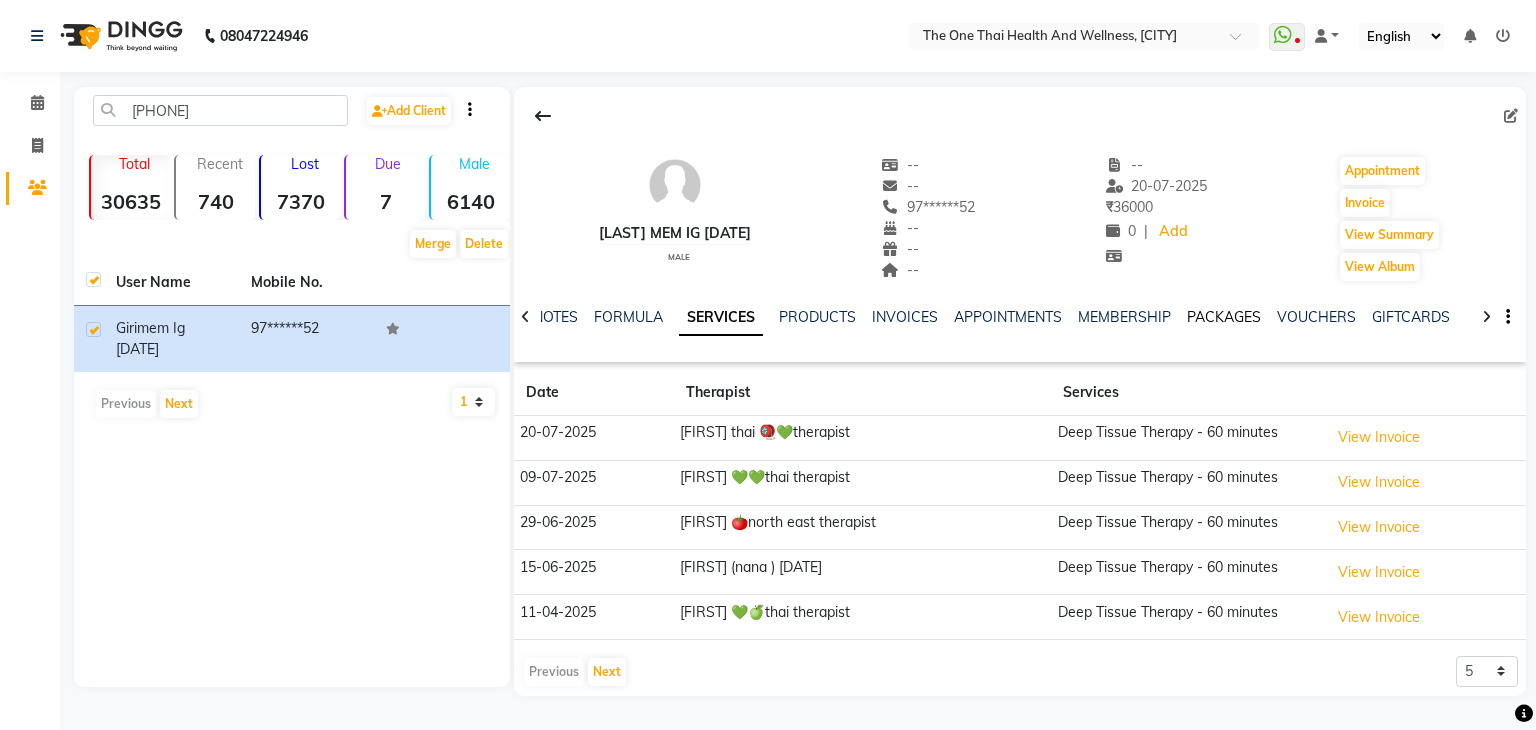 click on "PACKAGES" 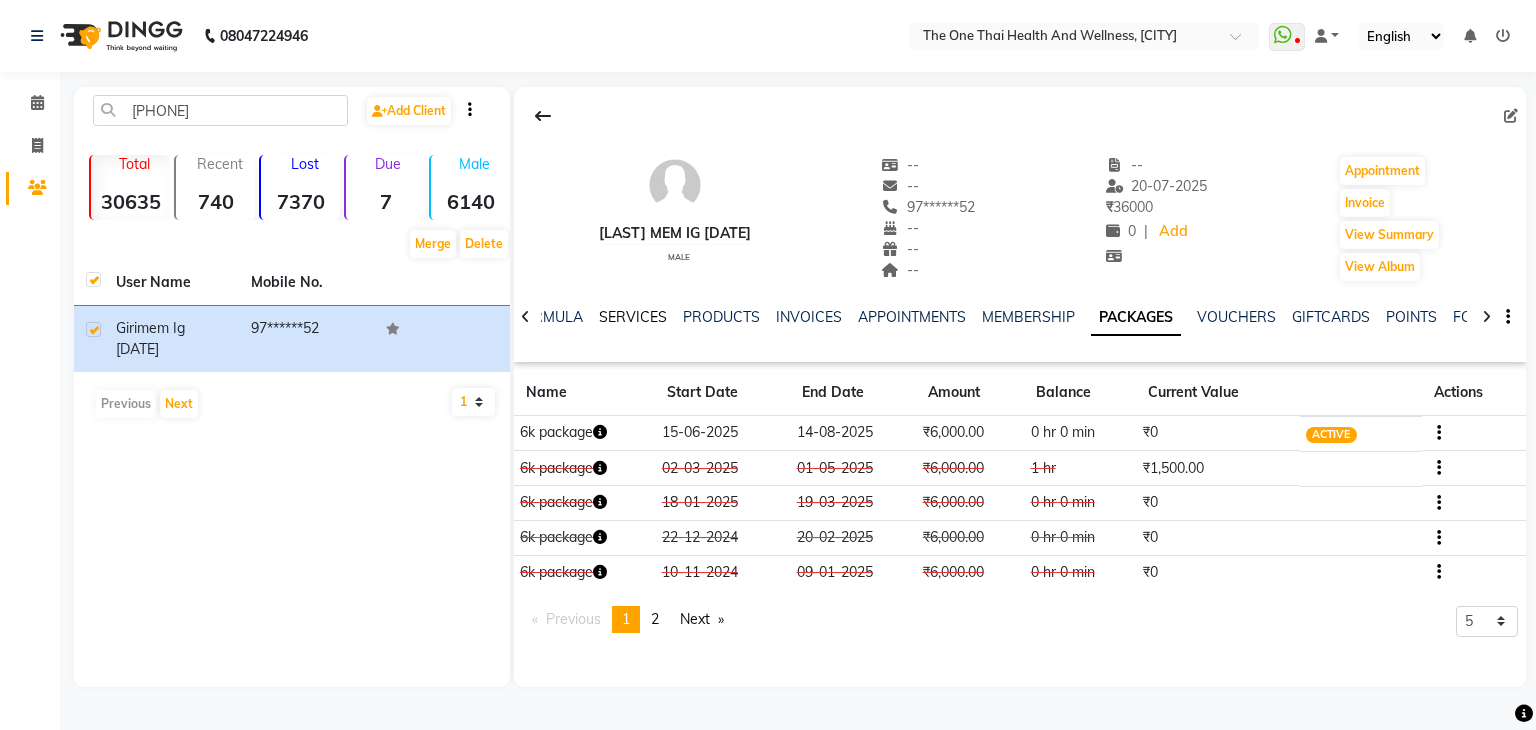 click on "SERVICES" 